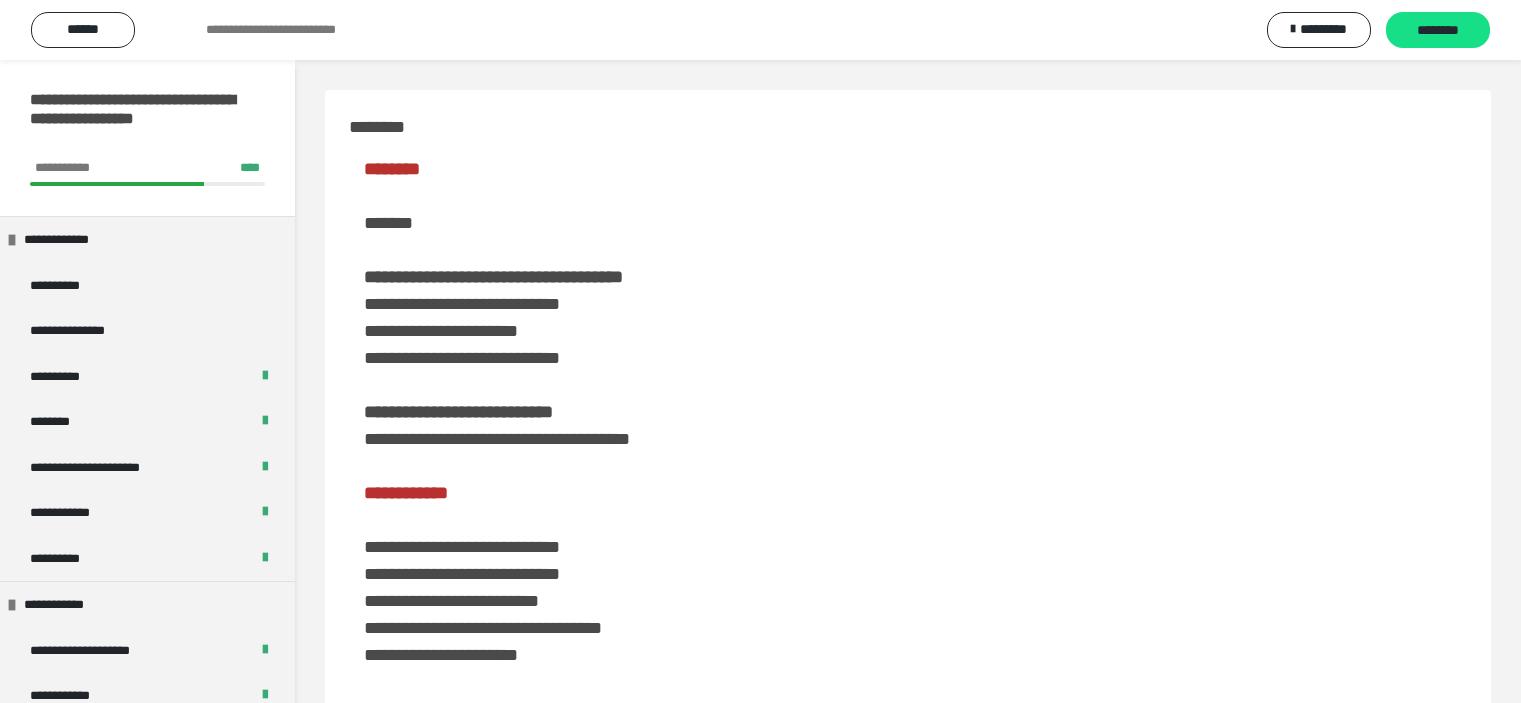 scroll, scrollTop: 1000, scrollLeft: 0, axis: vertical 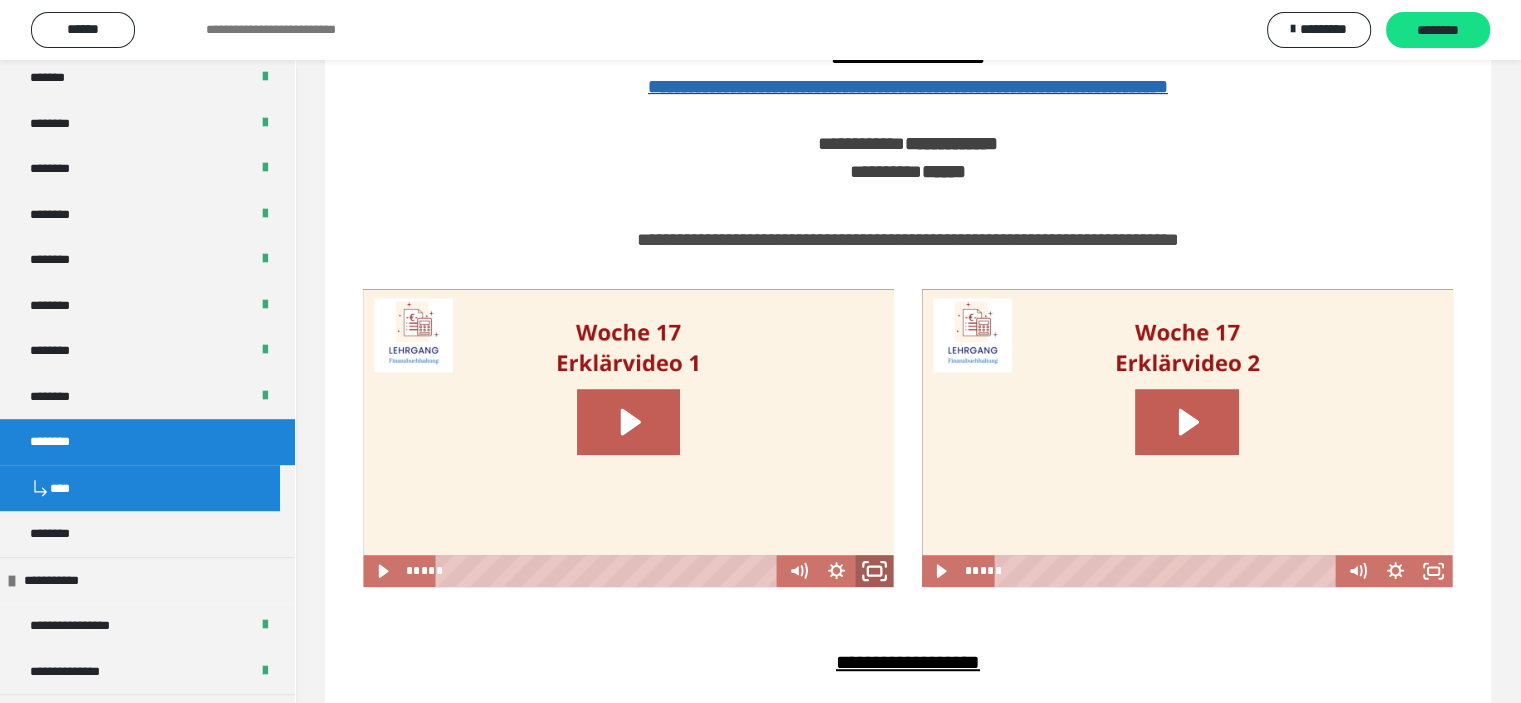 click 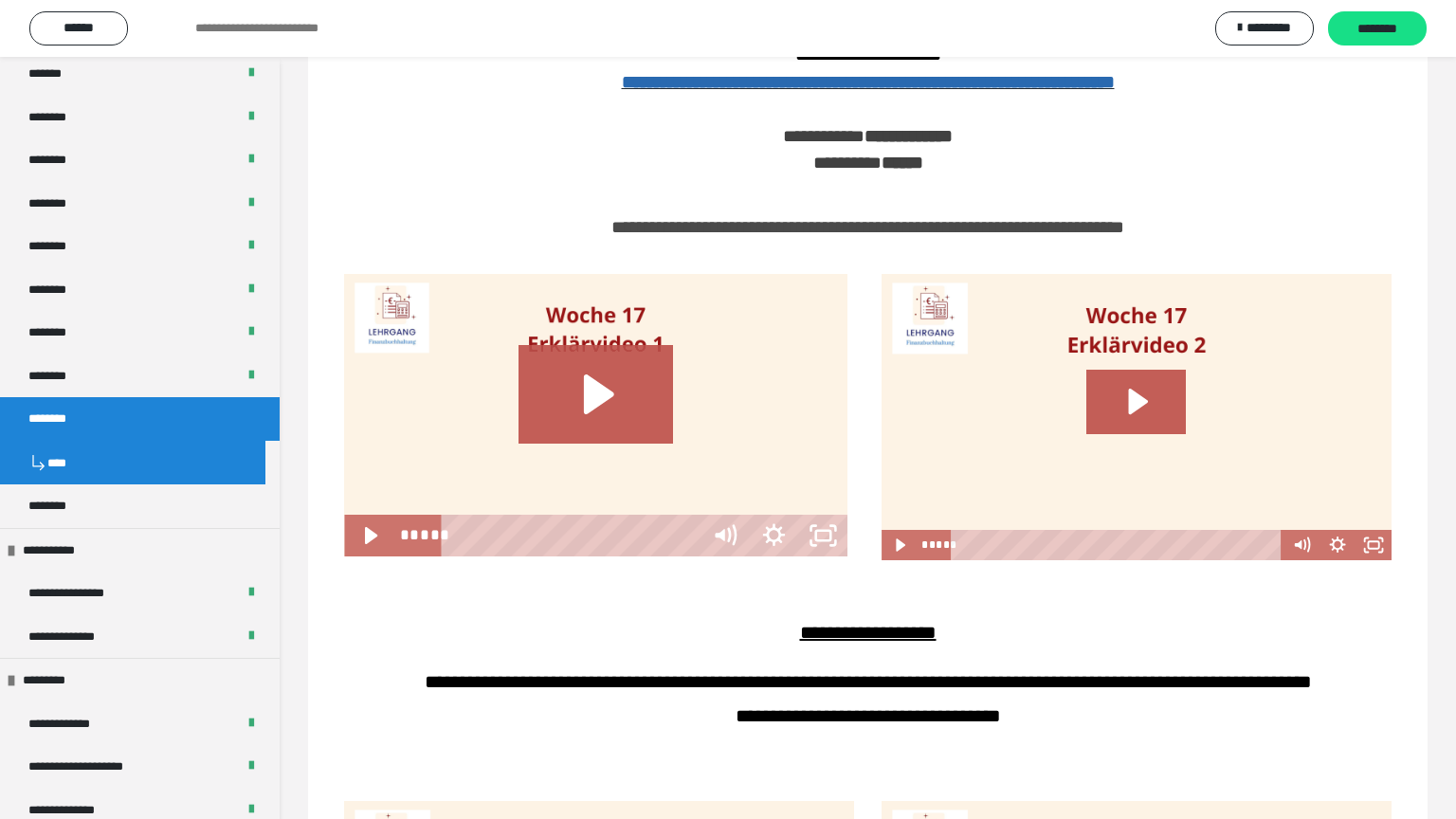 type 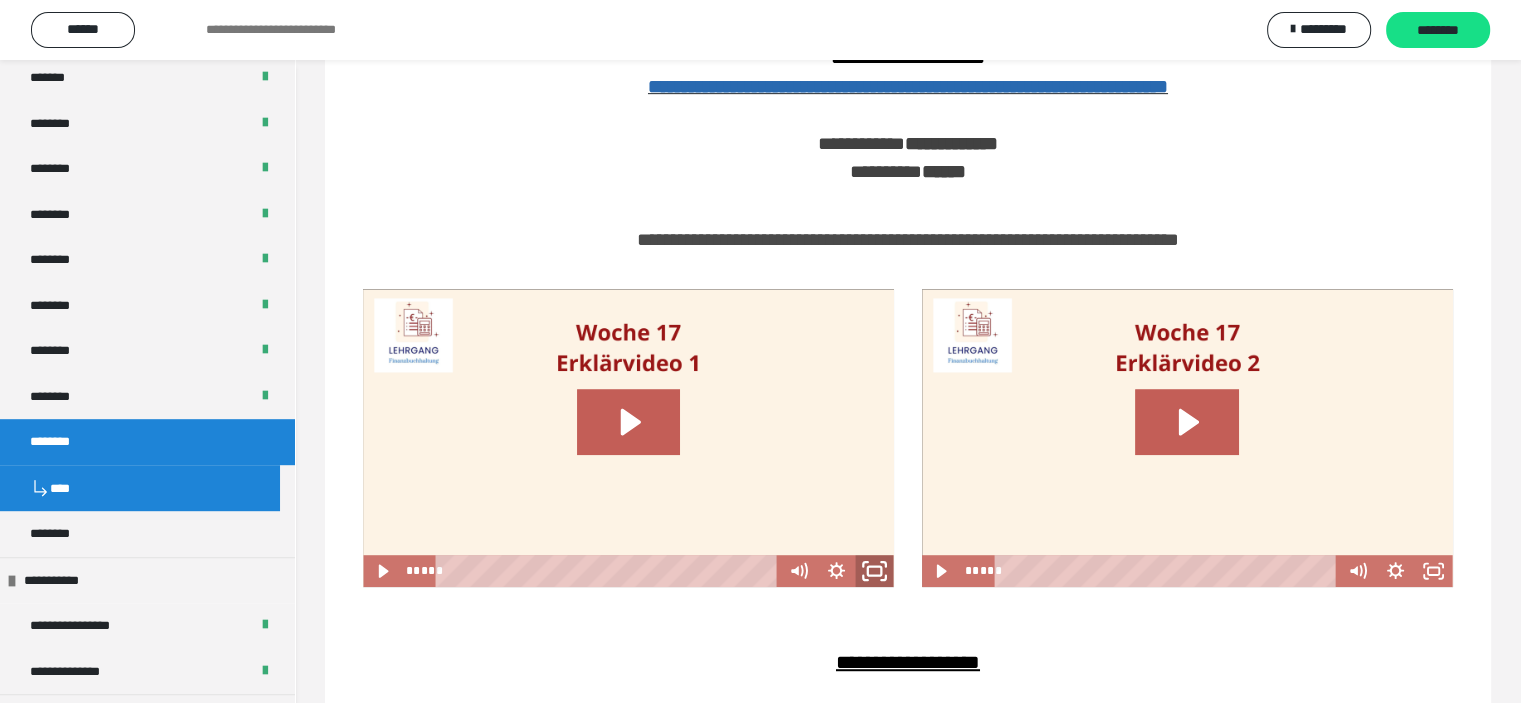 click 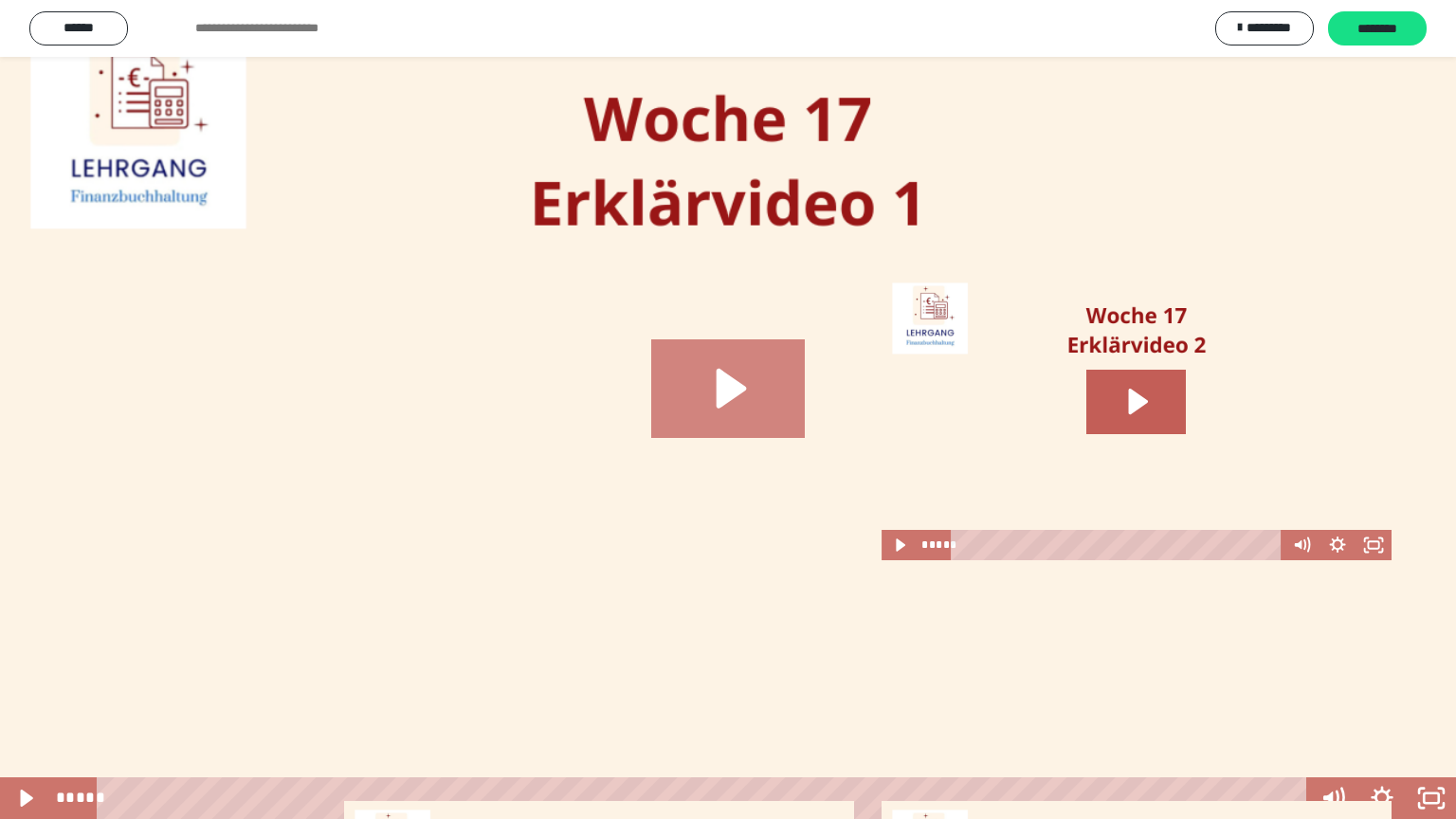 click 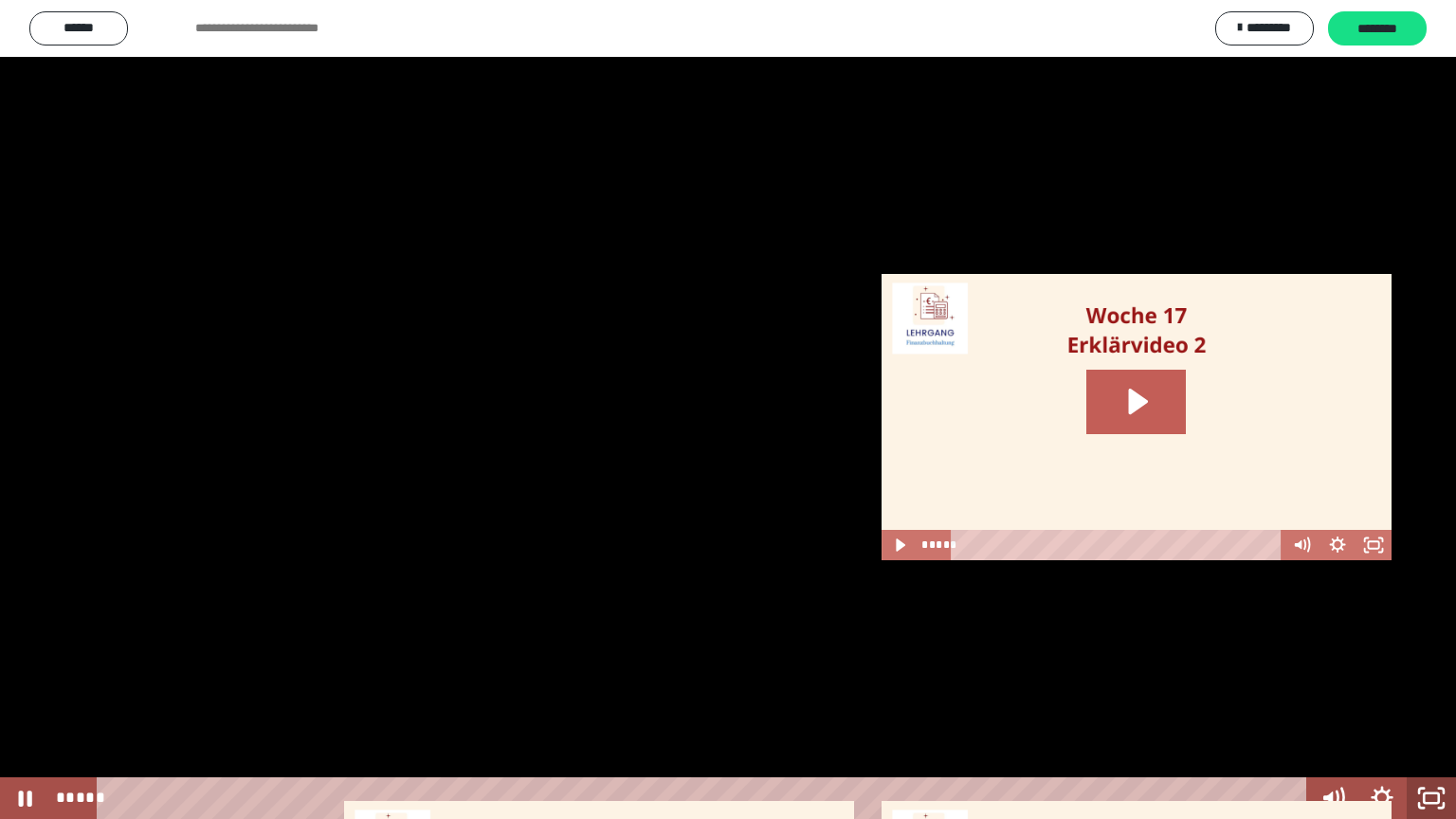 type 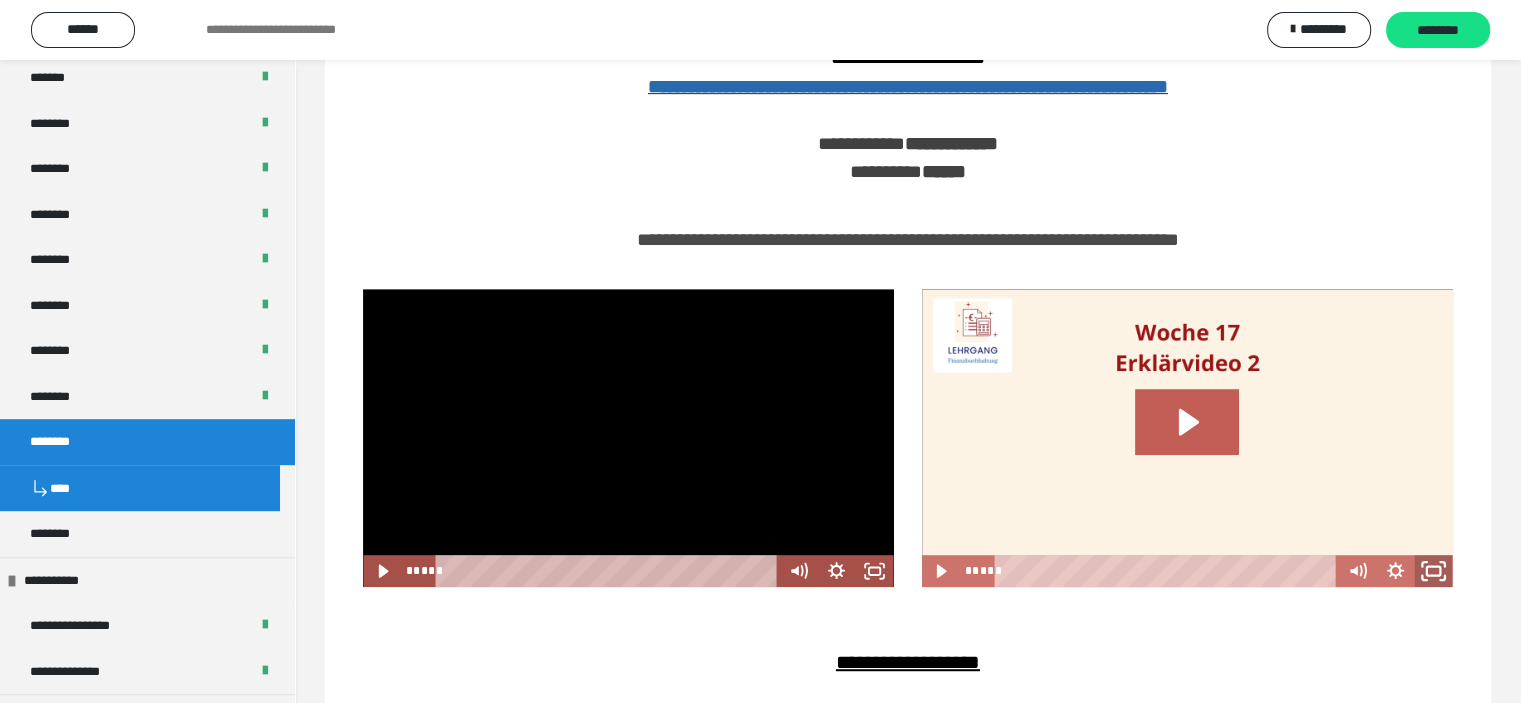 click 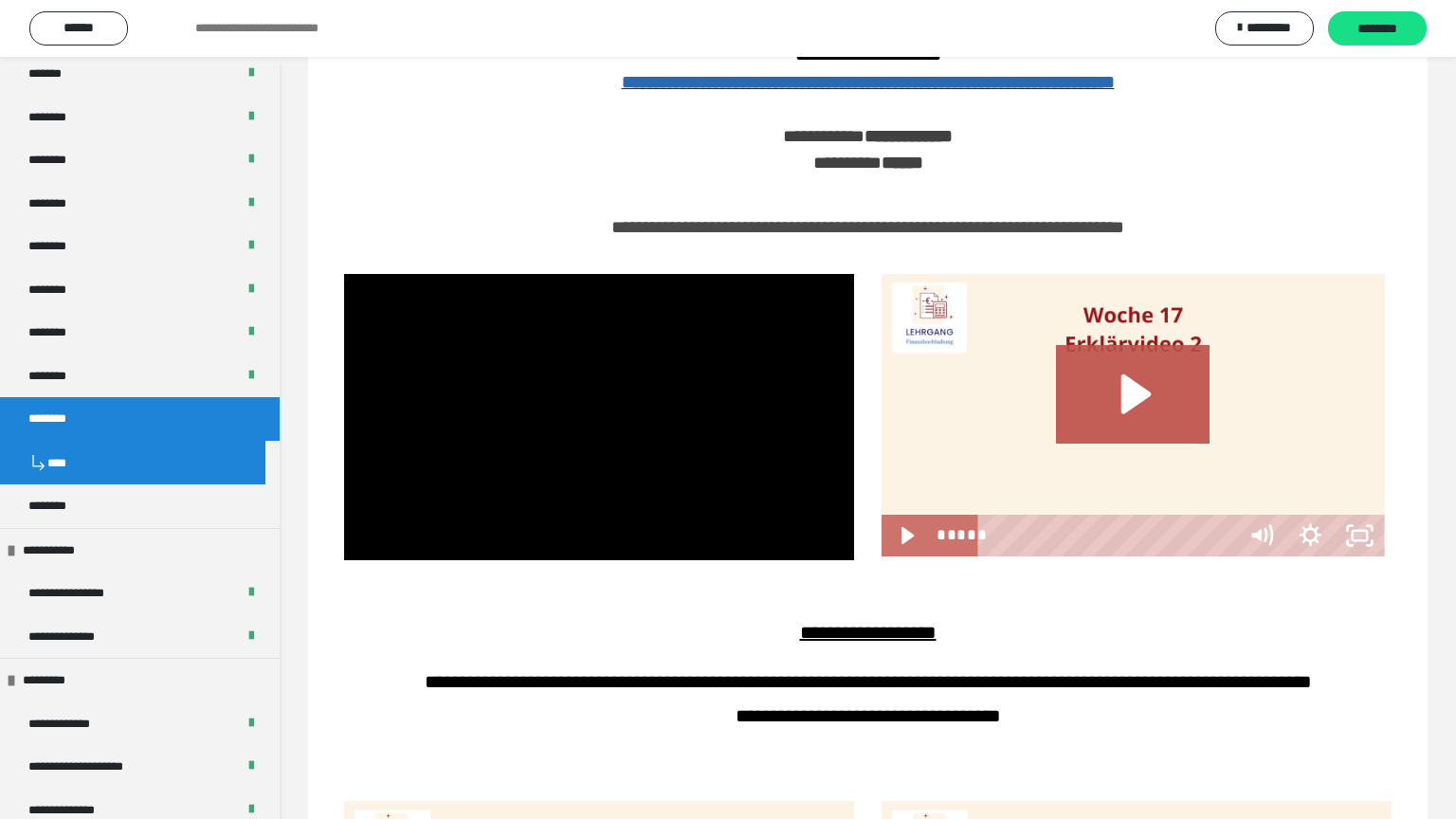 type 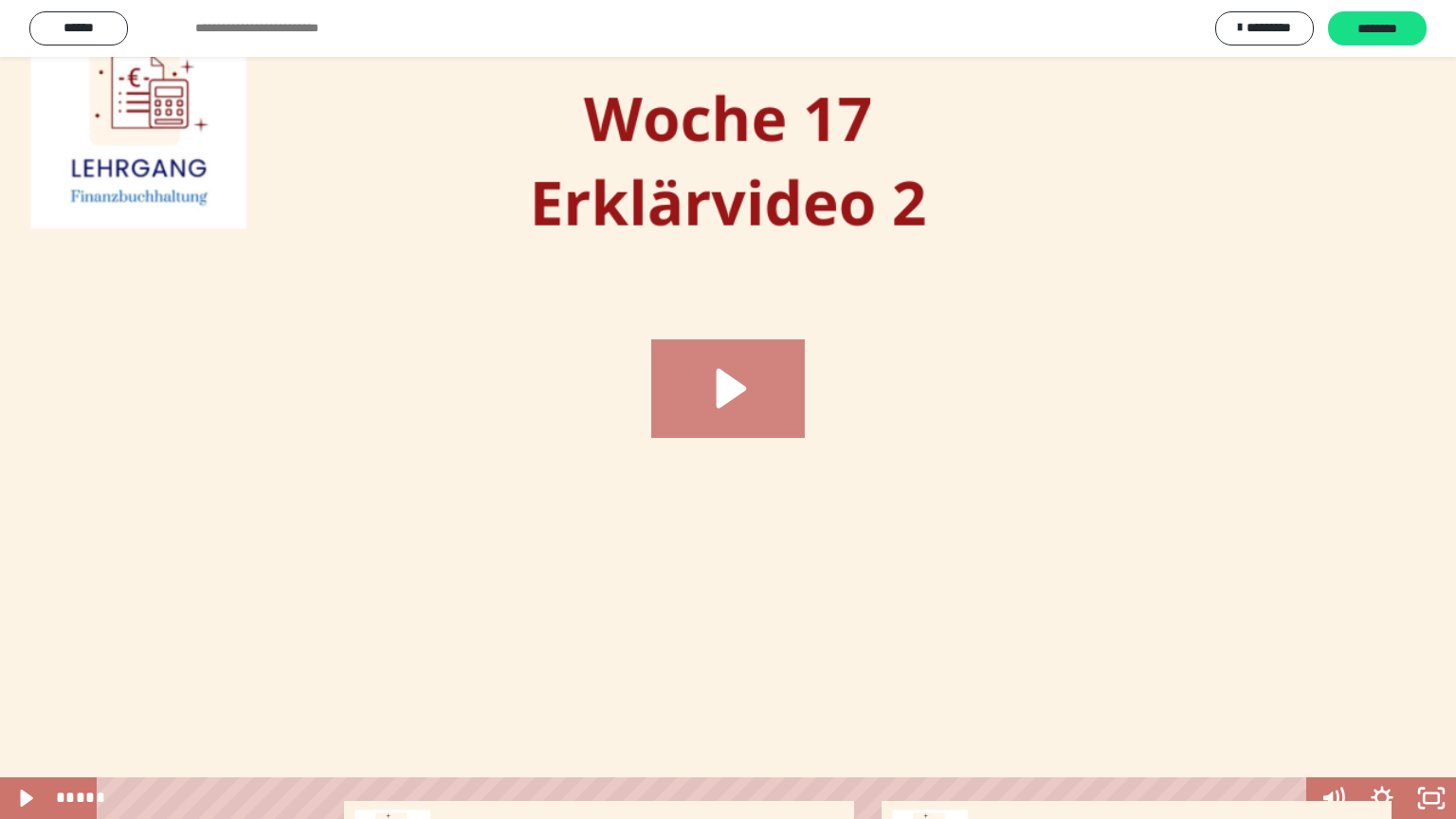 click 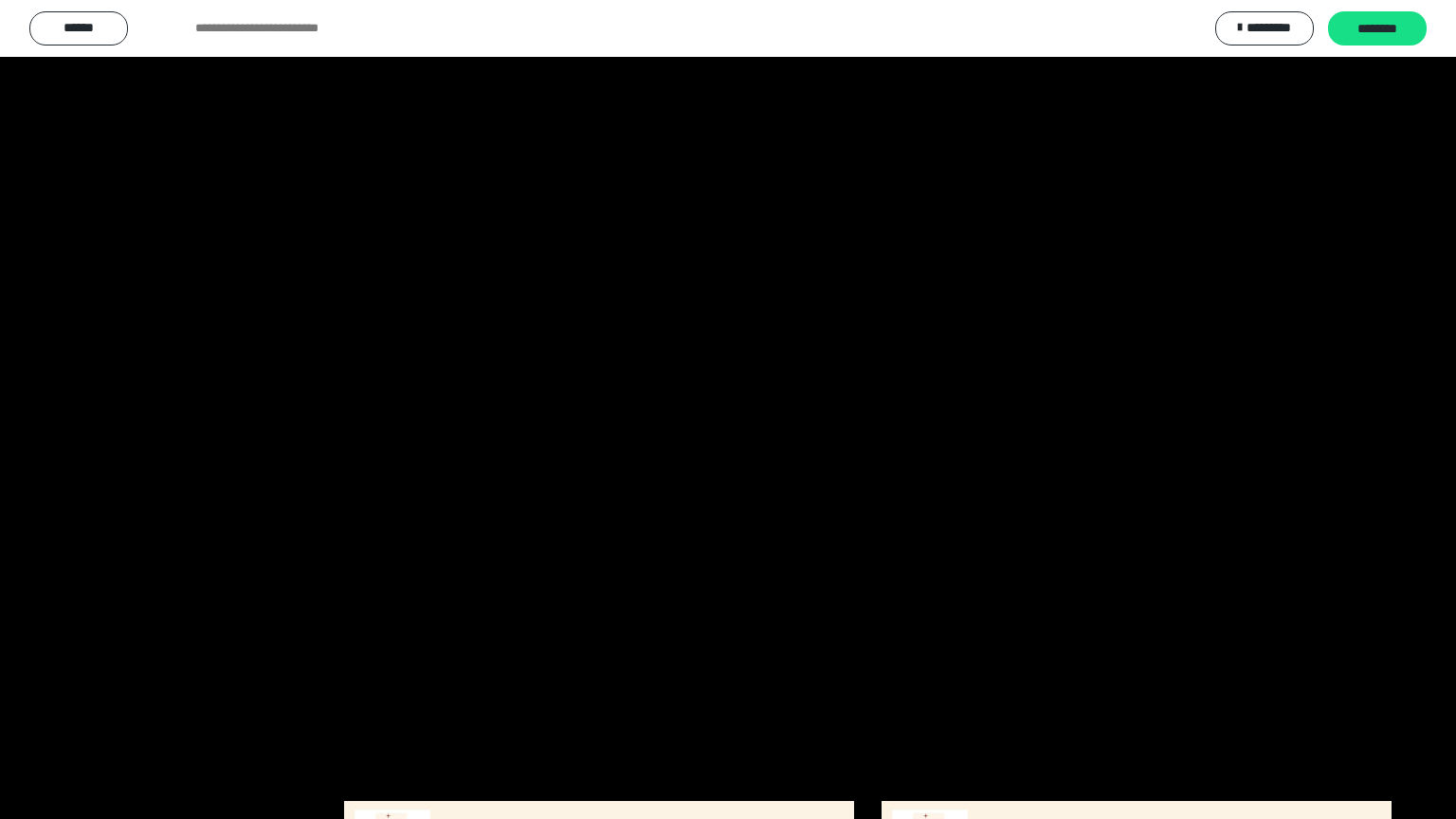 type 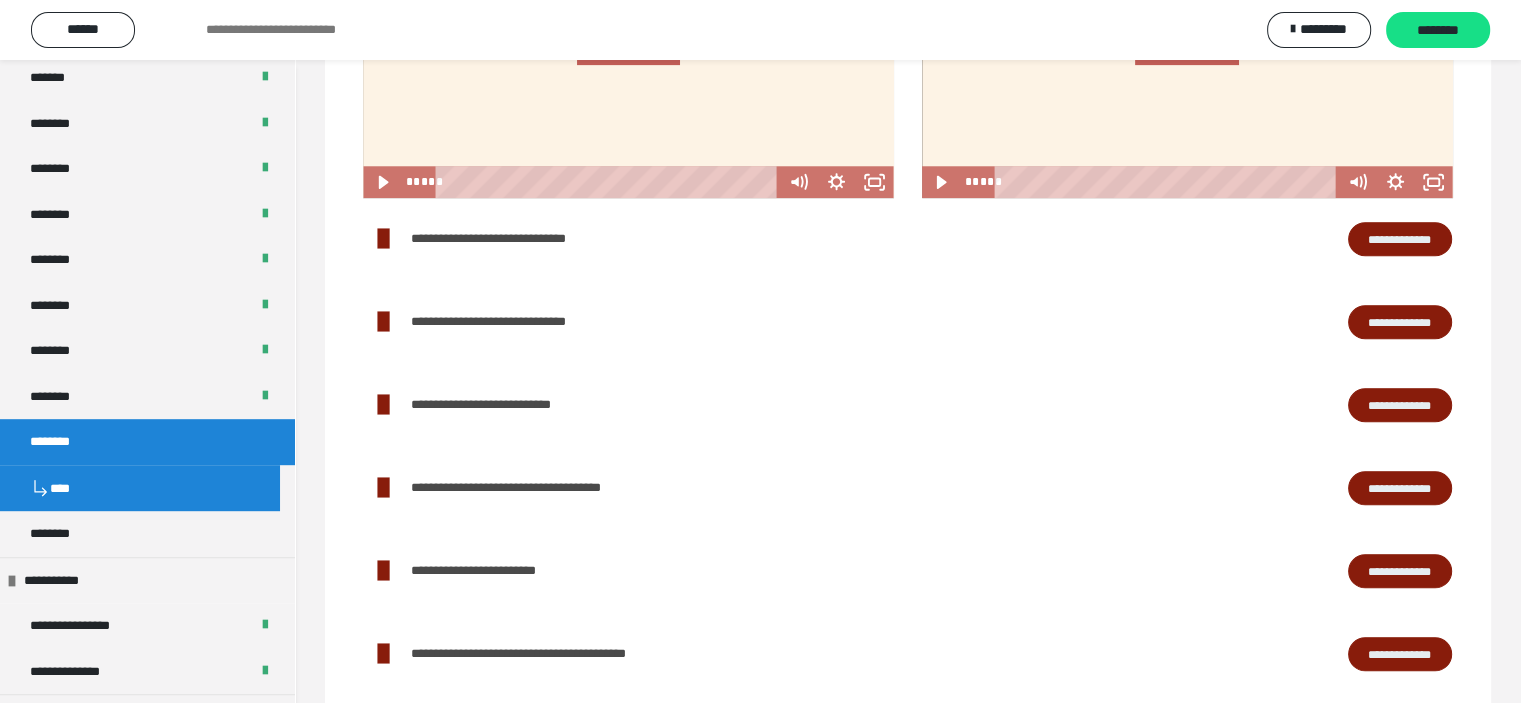 scroll, scrollTop: 2000, scrollLeft: 0, axis: vertical 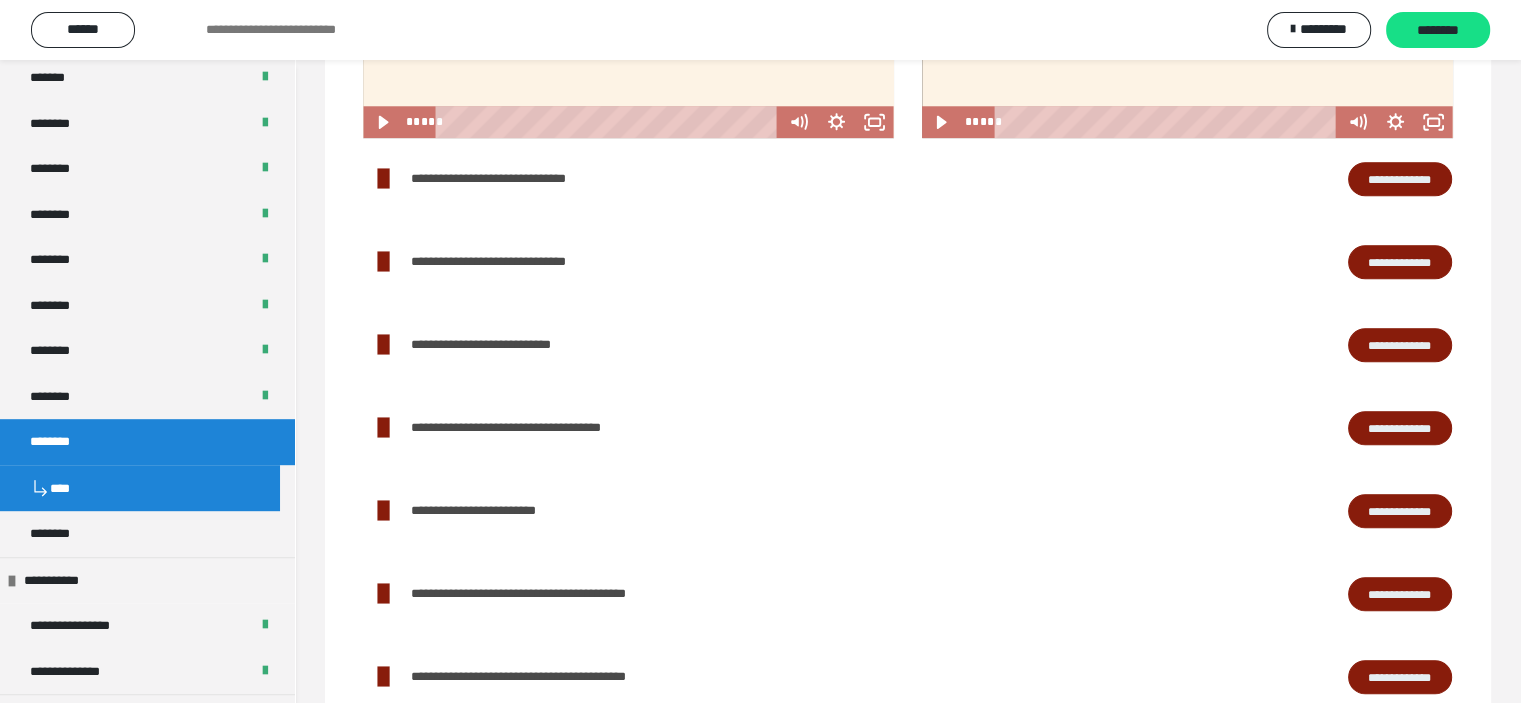 click on "**********" at bounding box center (1400, 179) 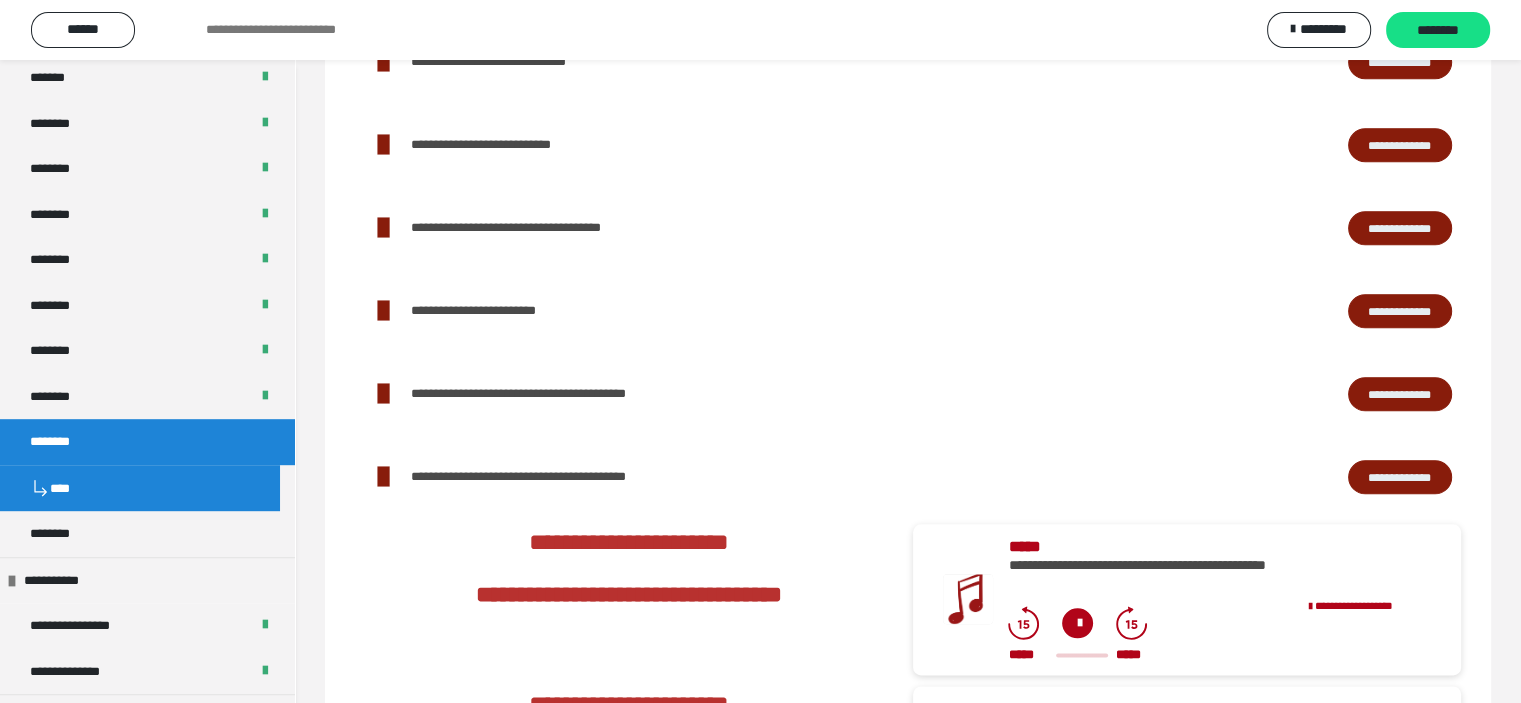 click on "**********" at bounding box center (1400, 394) 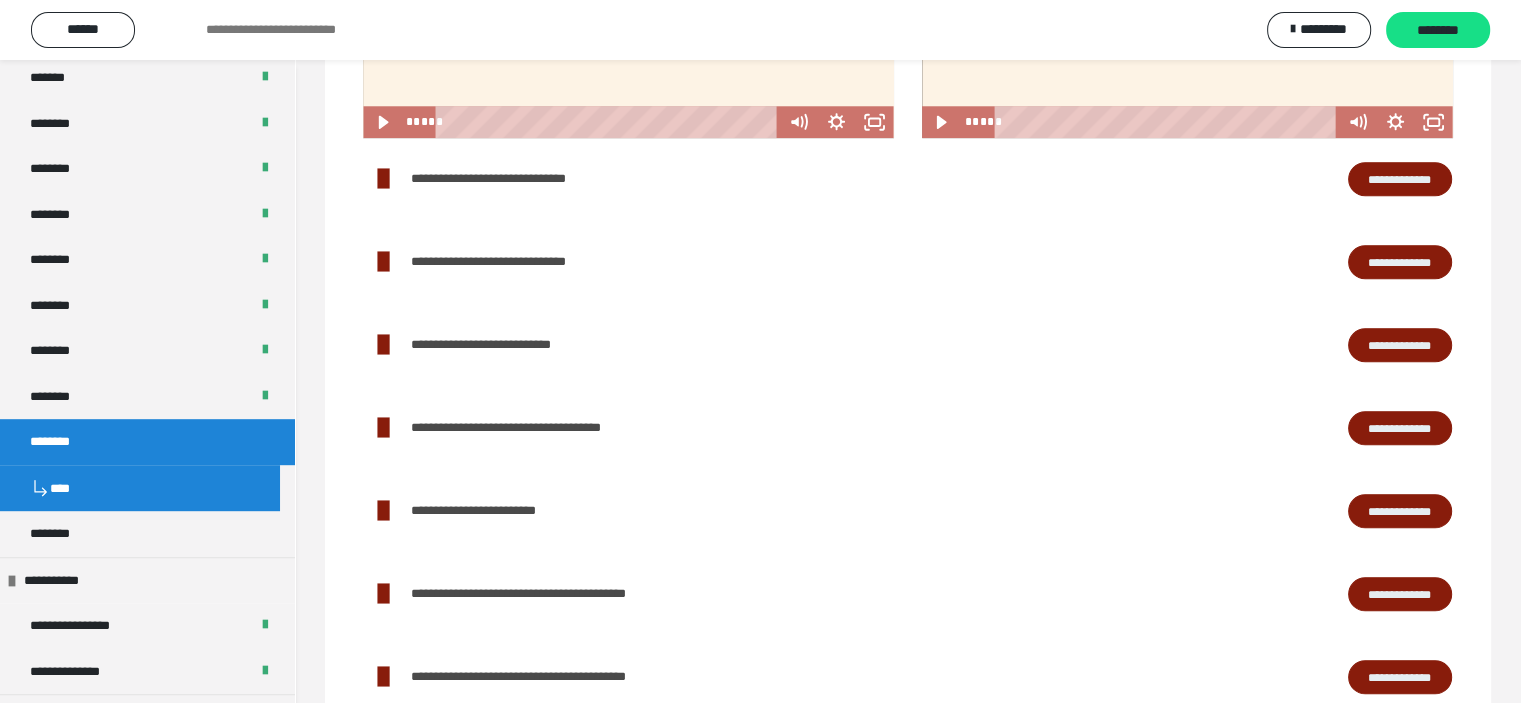 click on "**********" at bounding box center (495, 511) 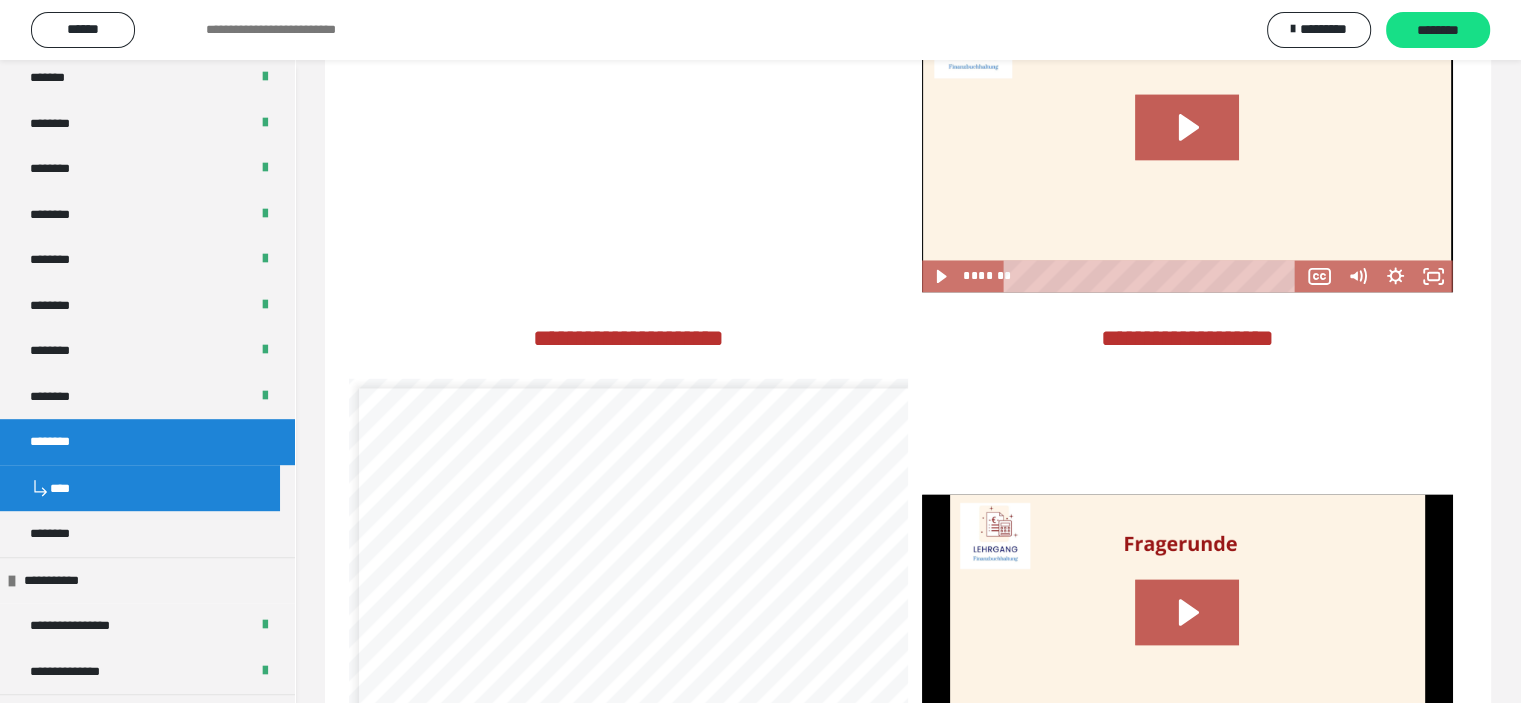 scroll, scrollTop: 3200, scrollLeft: 0, axis: vertical 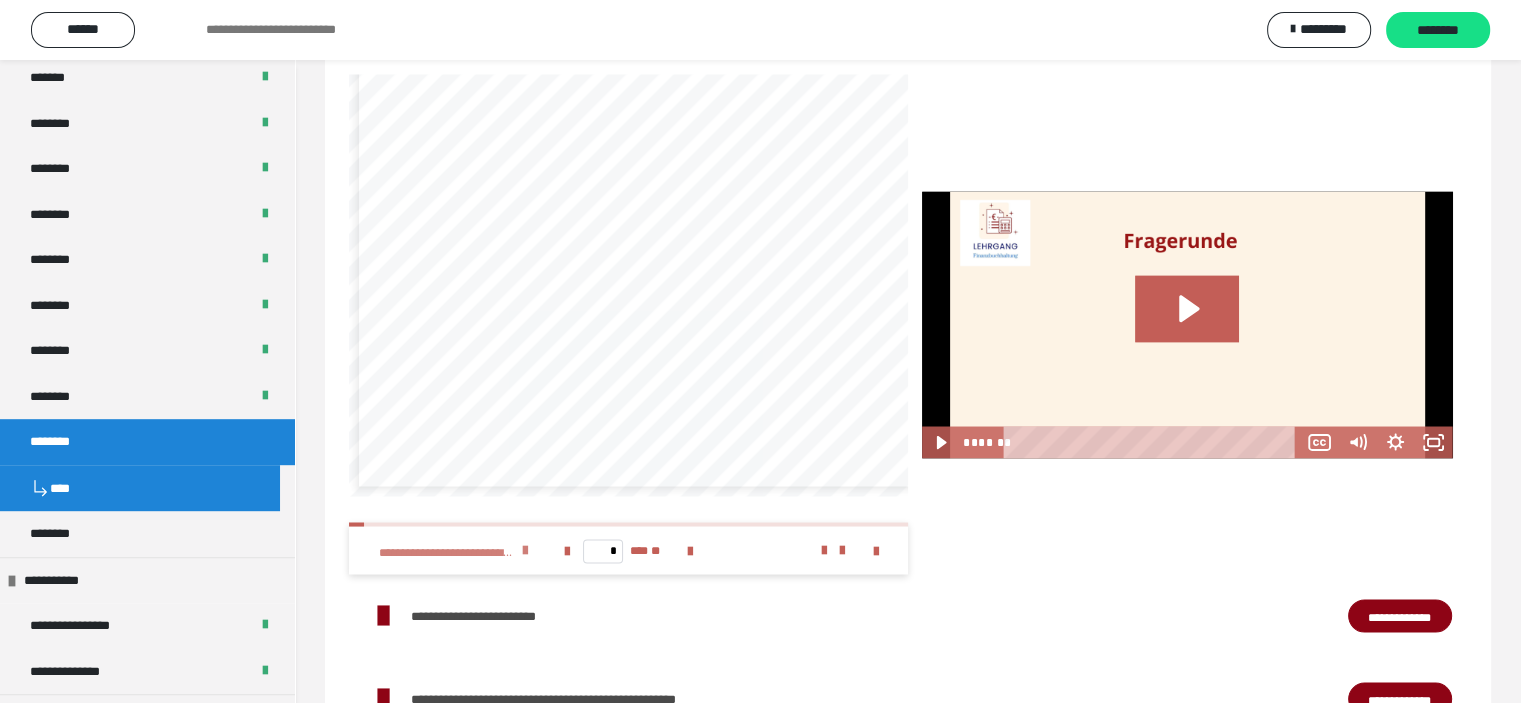 click at bounding box center [525, 550] 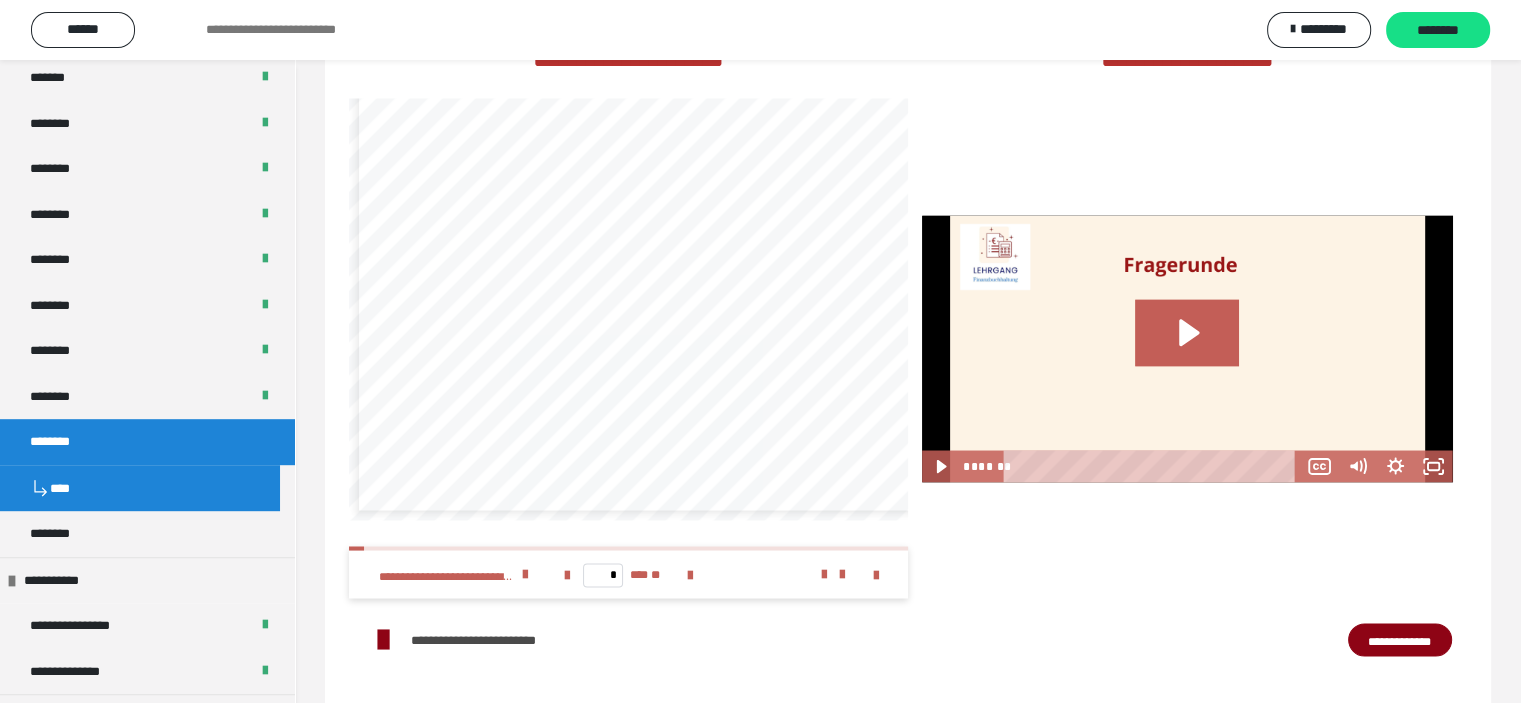 scroll, scrollTop: 3876, scrollLeft: 0, axis: vertical 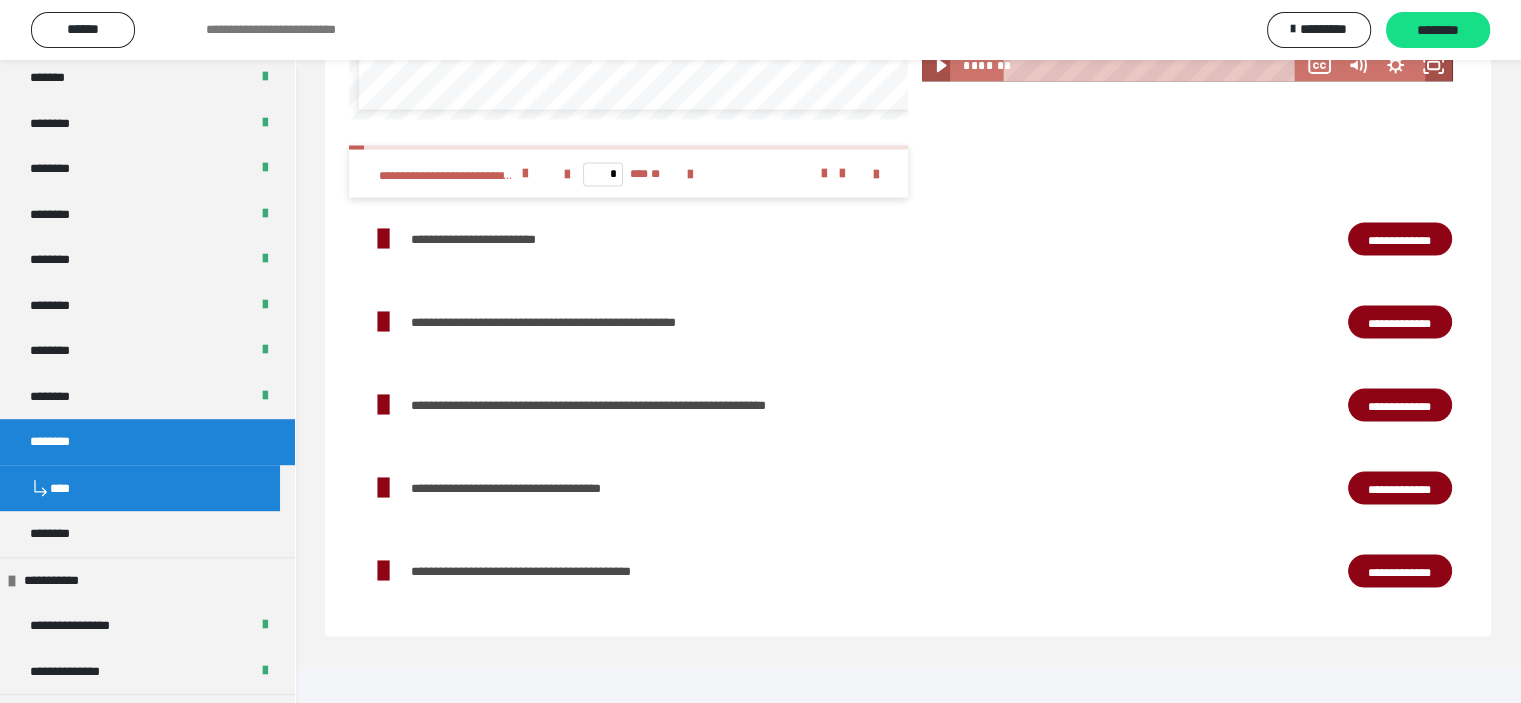 click on "**********" at bounding box center [1400, 240] 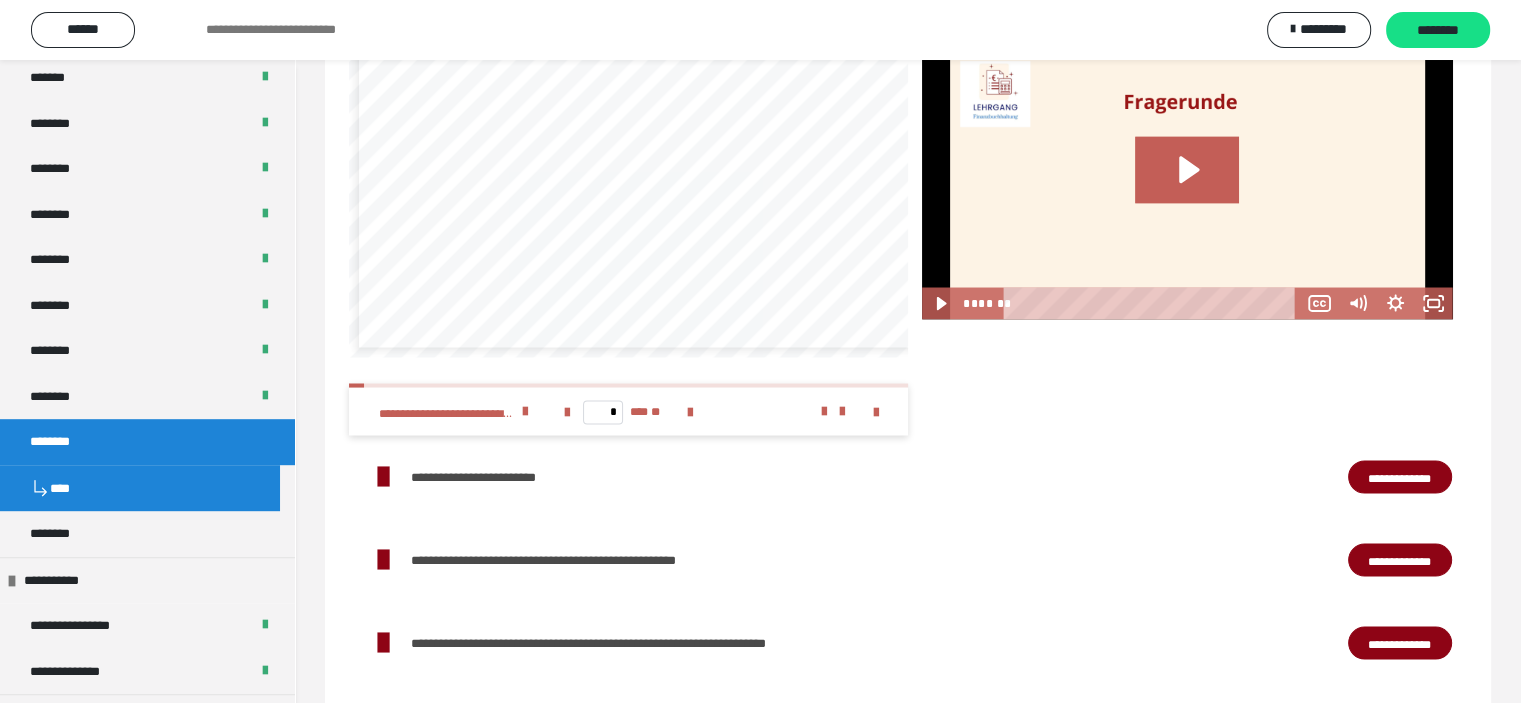 scroll, scrollTop: 3576, scrollLeft: 0, axis: vertical 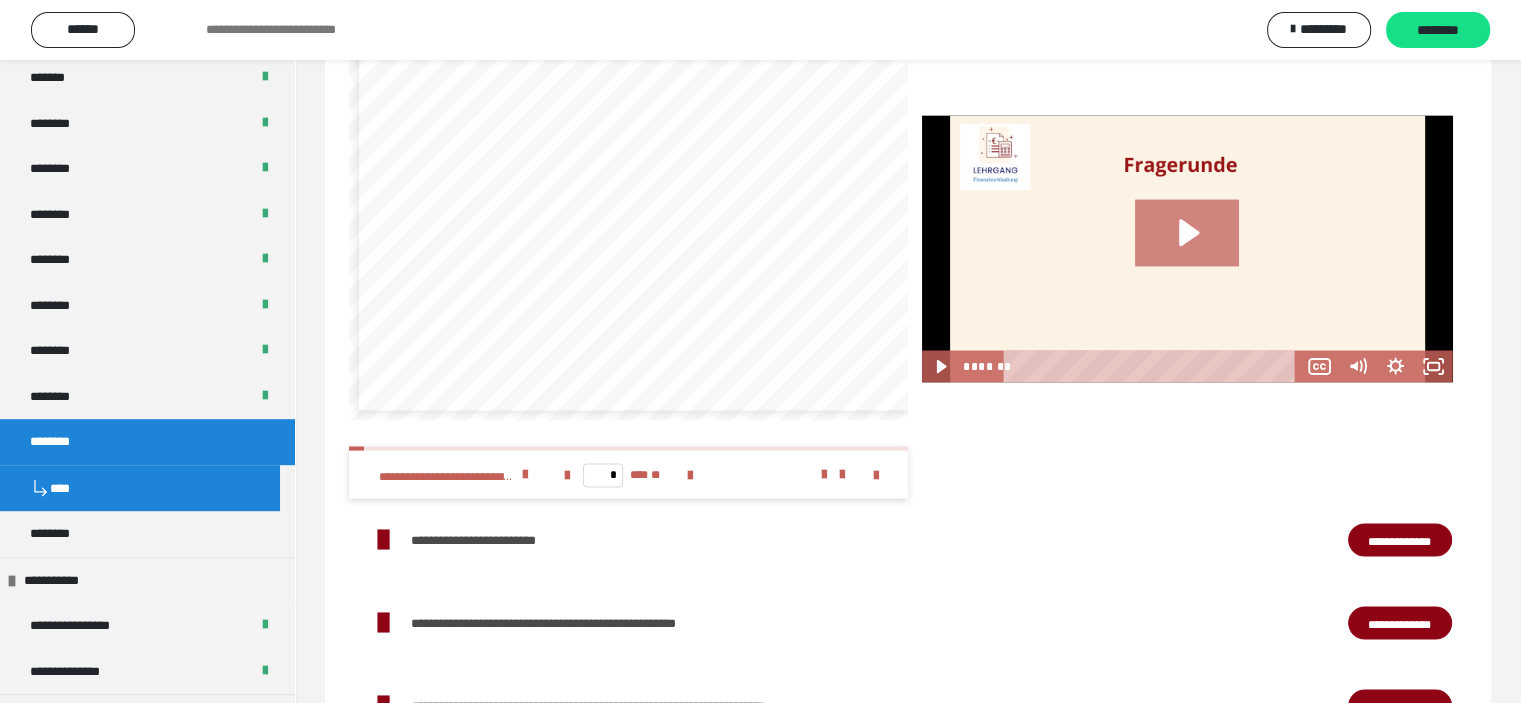 click 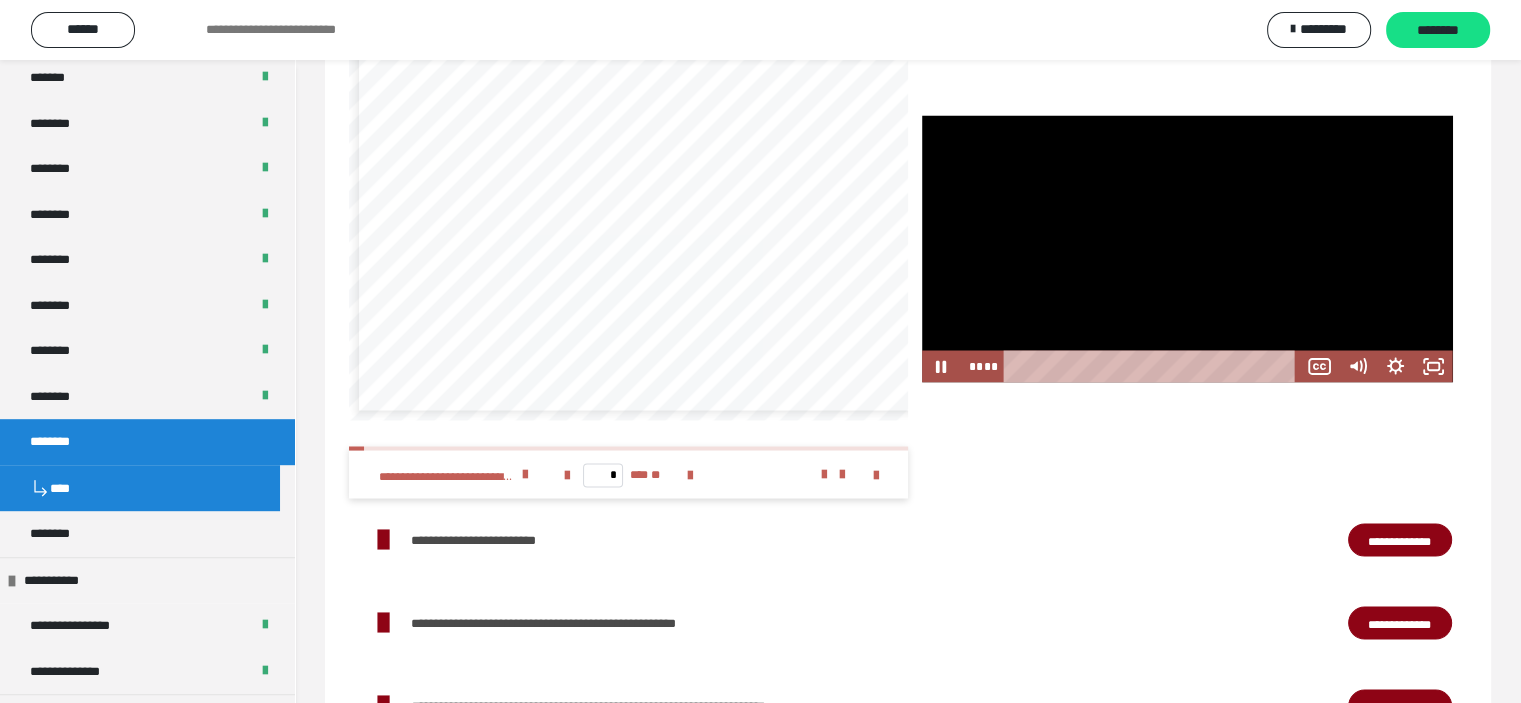 click at bounding box center [1187, 248] 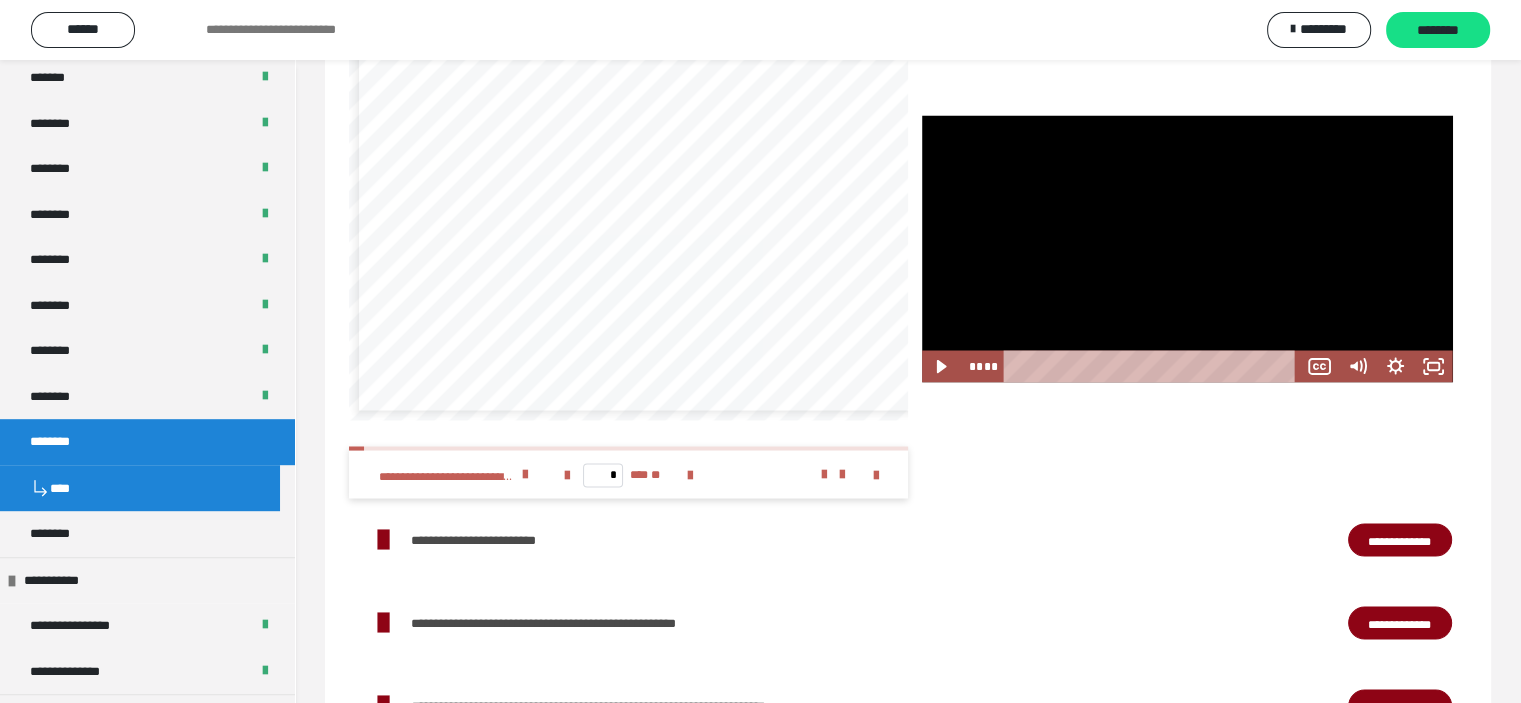 click at bounding box center (1187, 248) 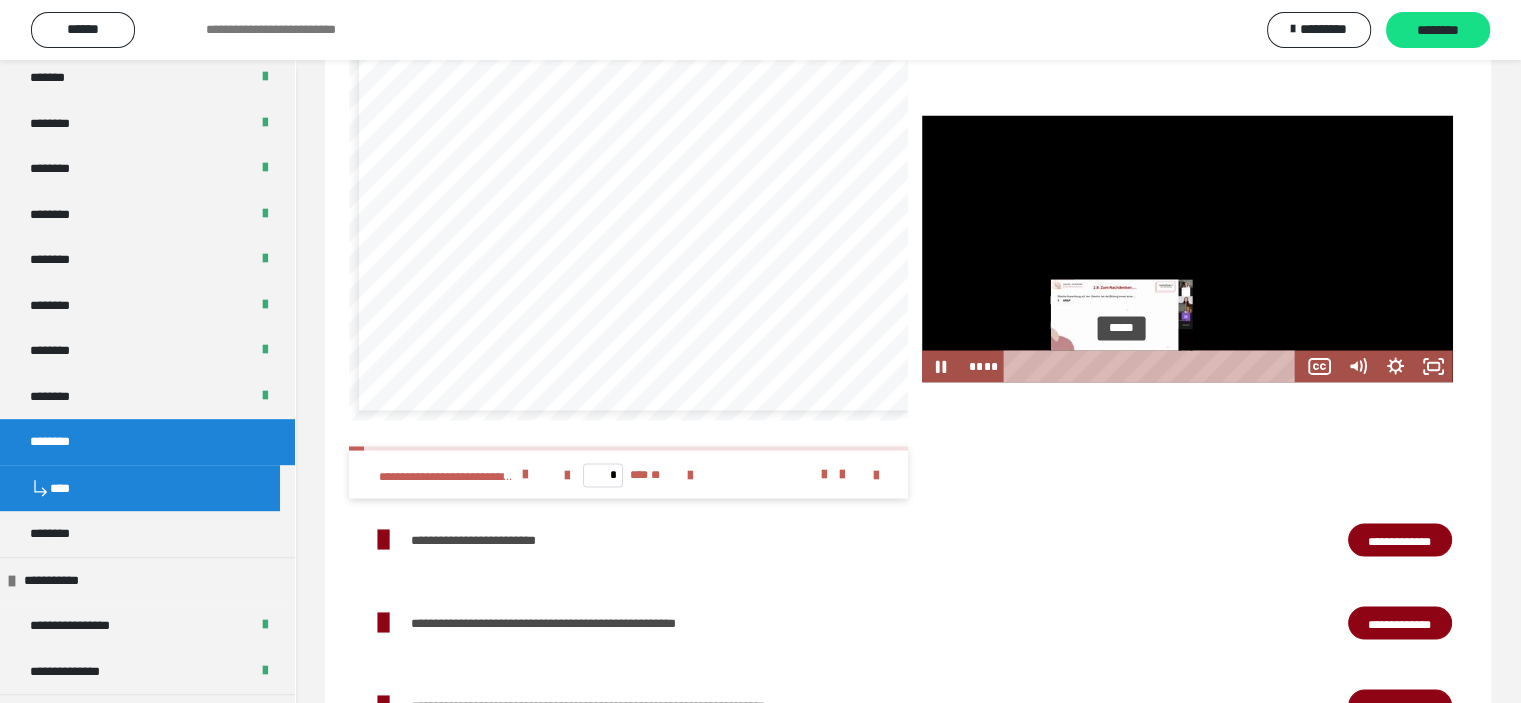 click on "*****" at bounding box center (1154, 366) 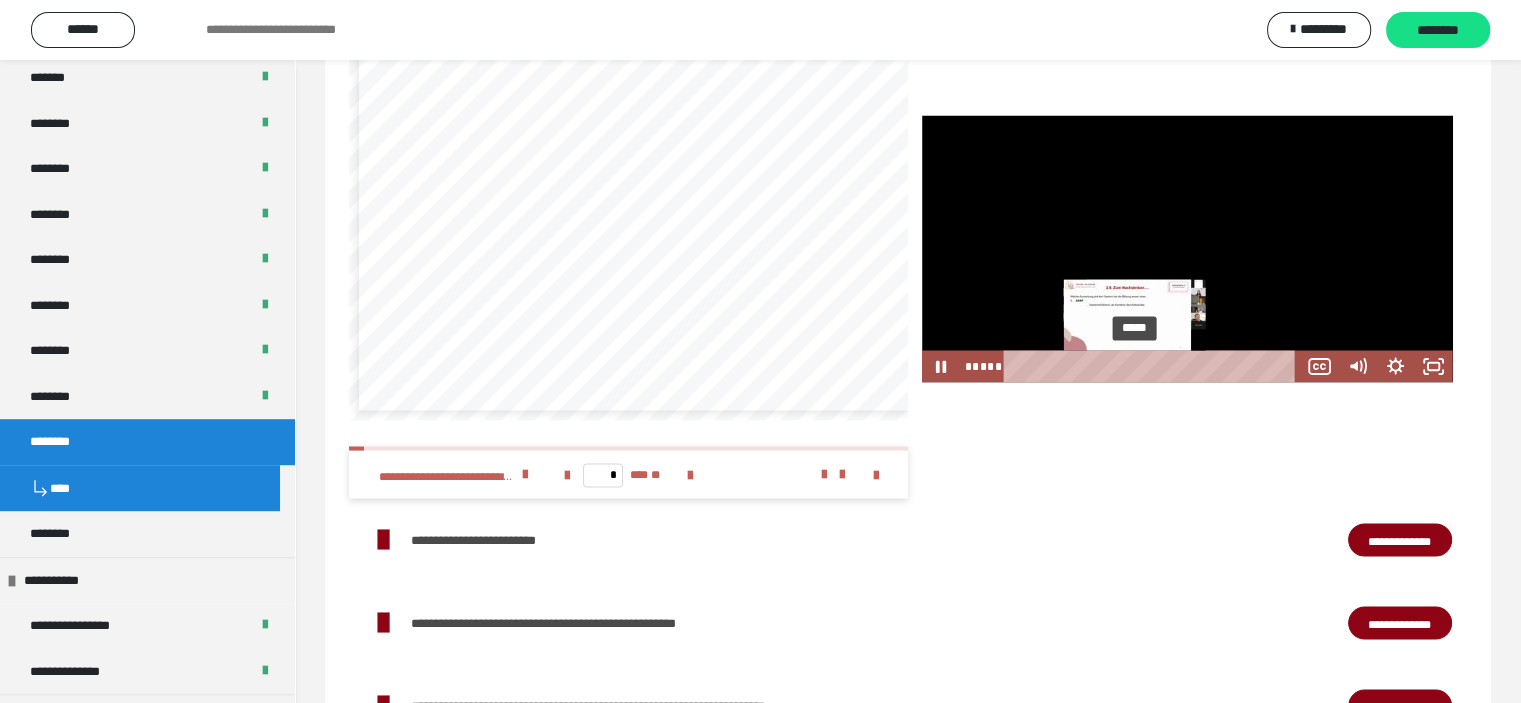 click on "*****" at bounding box center (1154, 366) 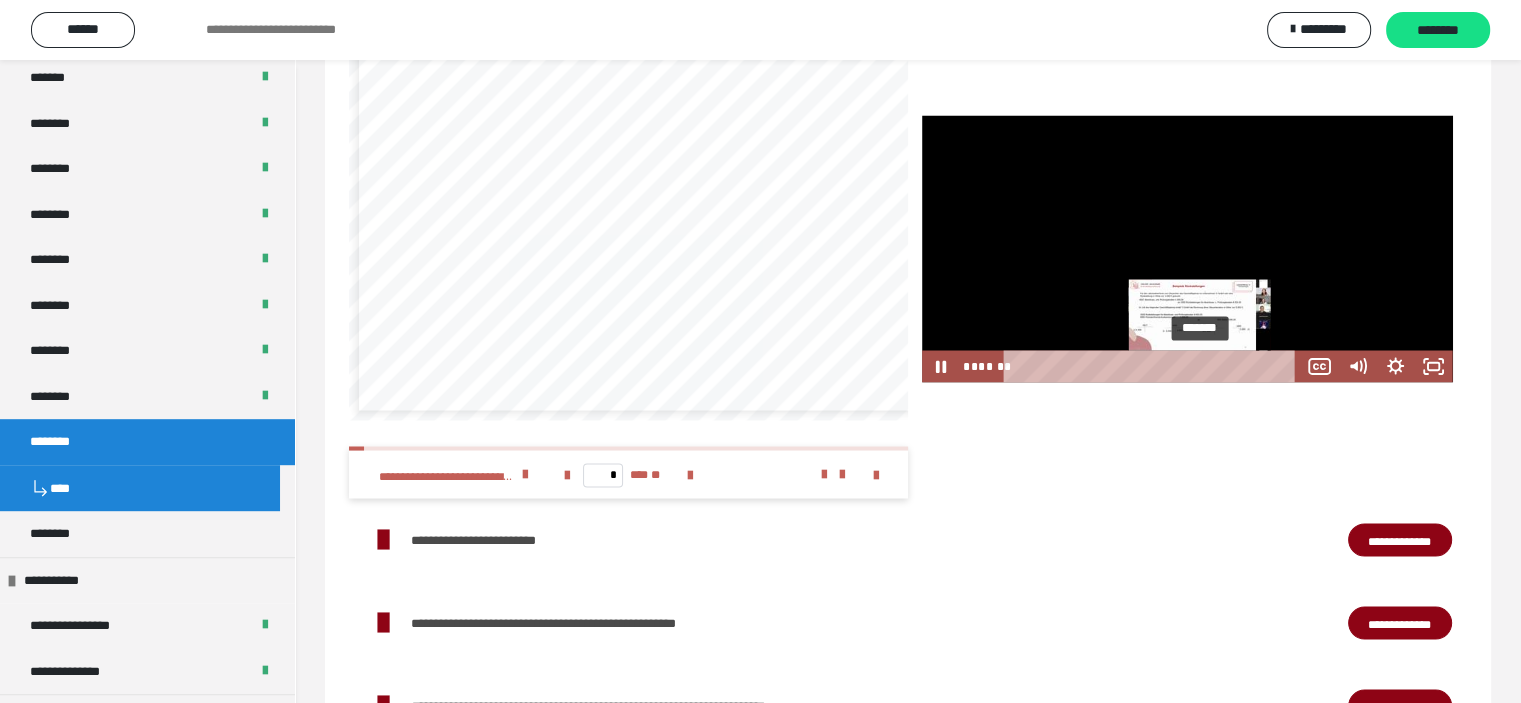 click on "*******" at bounding box center [1154, 366] 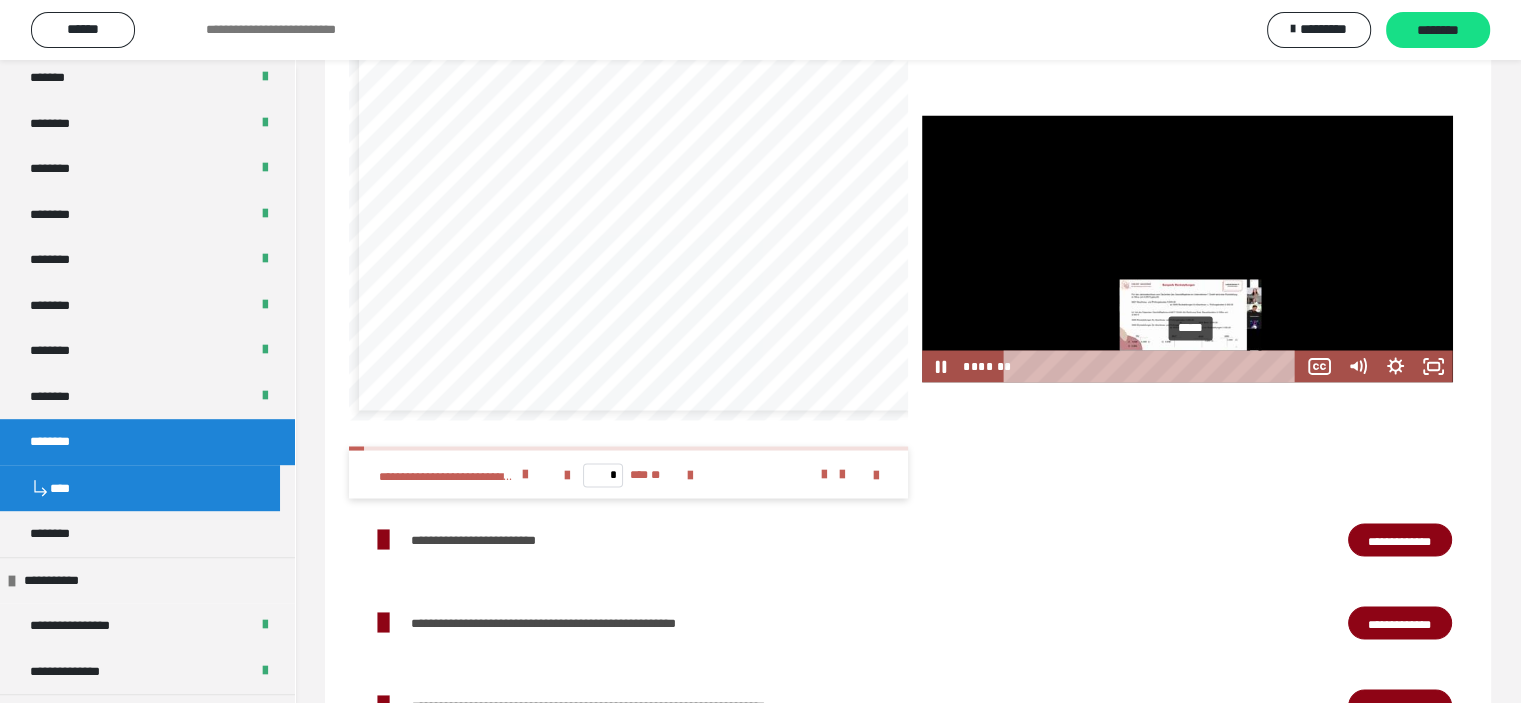 click on "*****" at bounding box center [1154, 366] 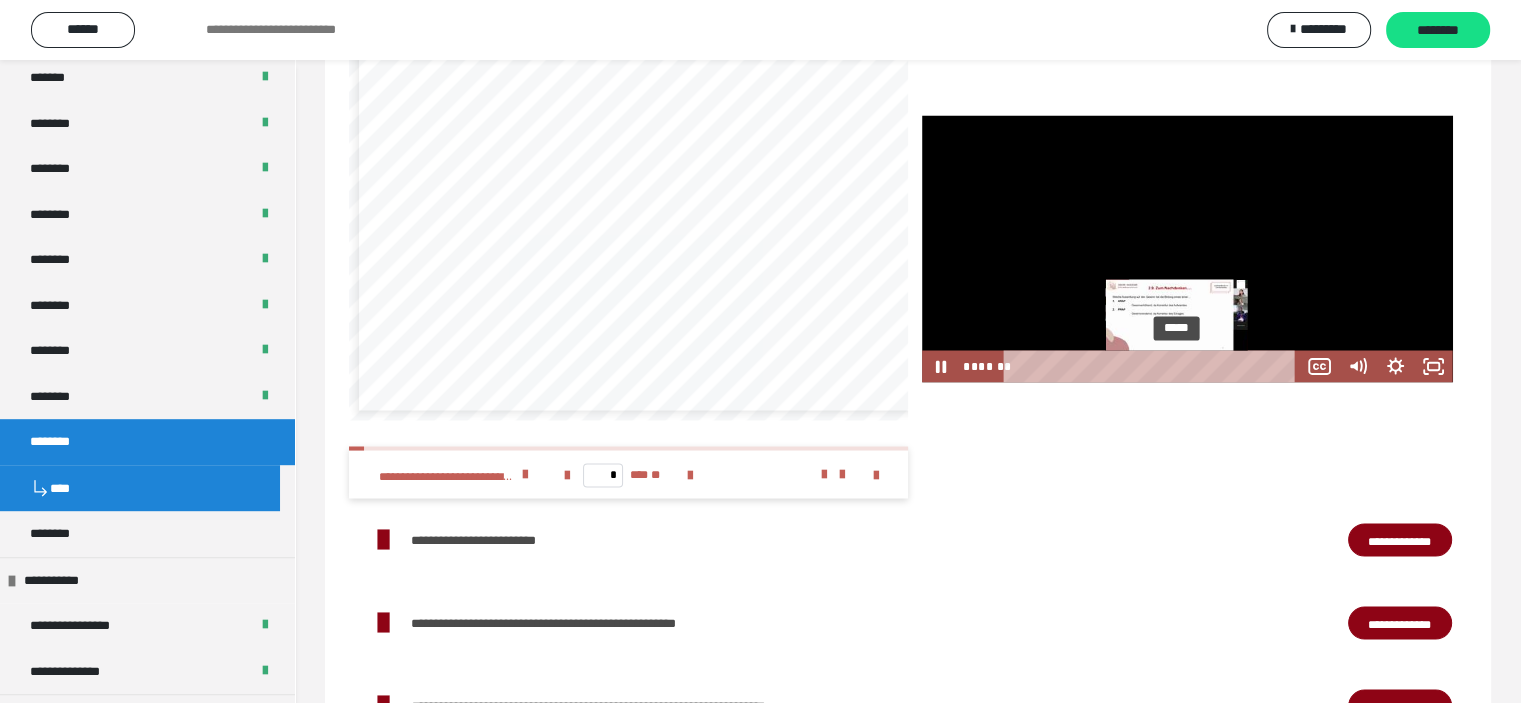 click on "*****" at bounding box center [1154, 366] 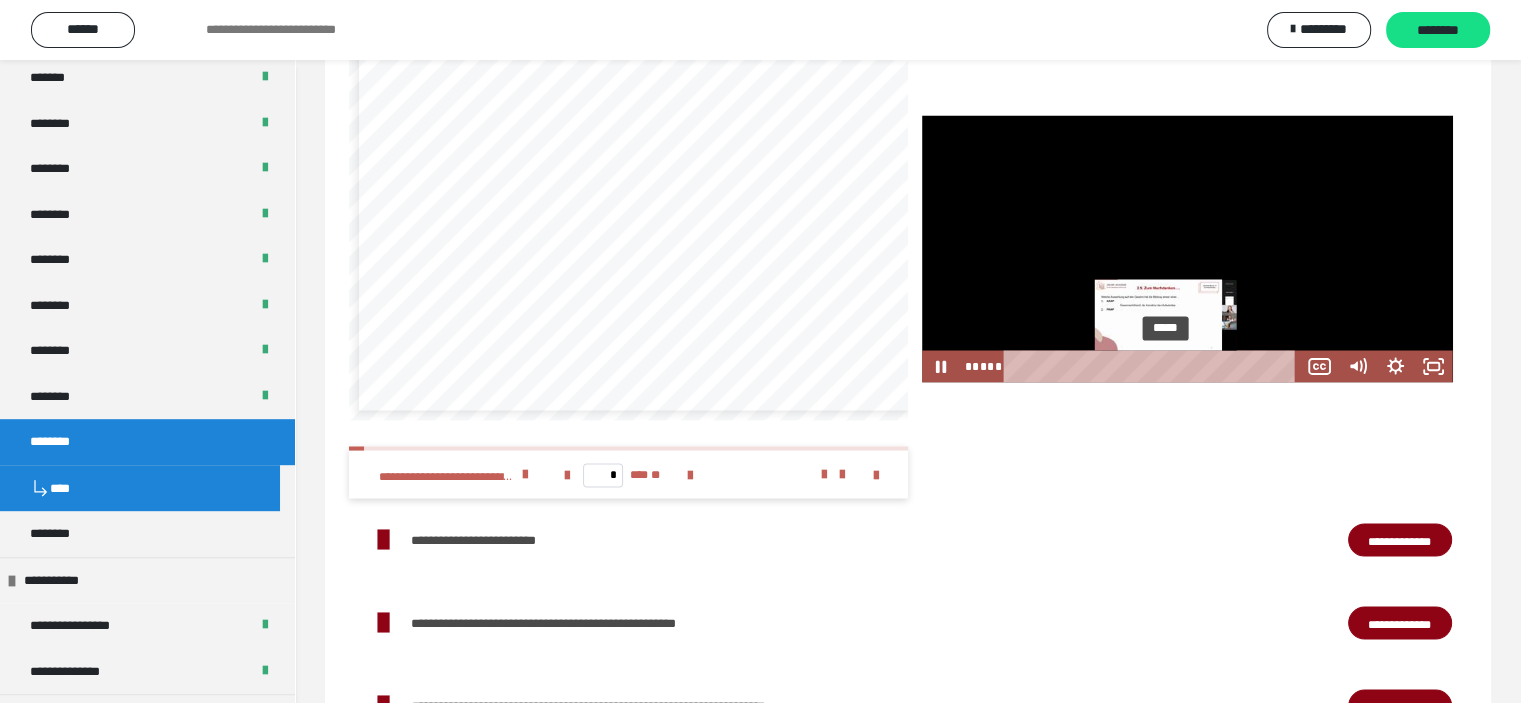 click on "*****" at bounding box center [1154, 366] 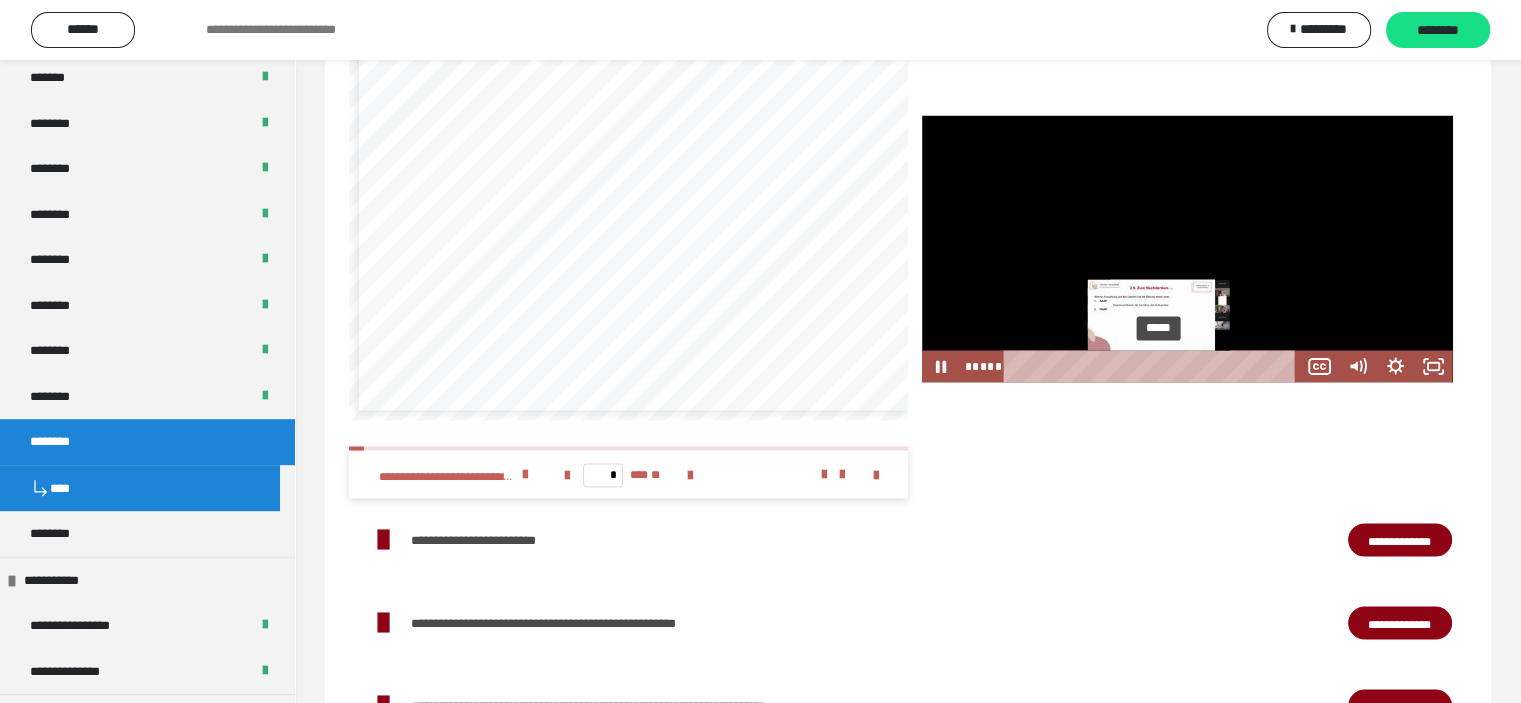 click at bounding box center (1158, 366) 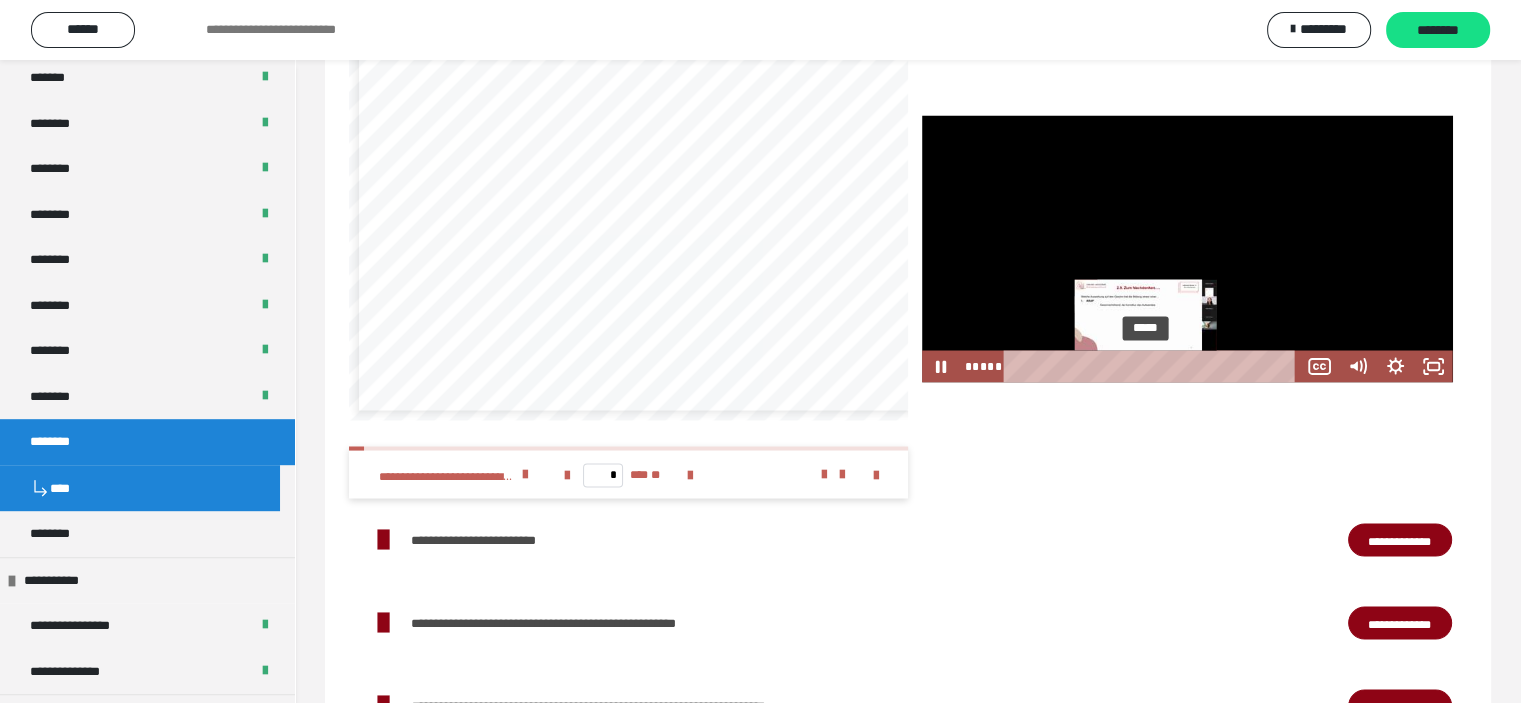click on "*****" at bounding box center [1154, 366] 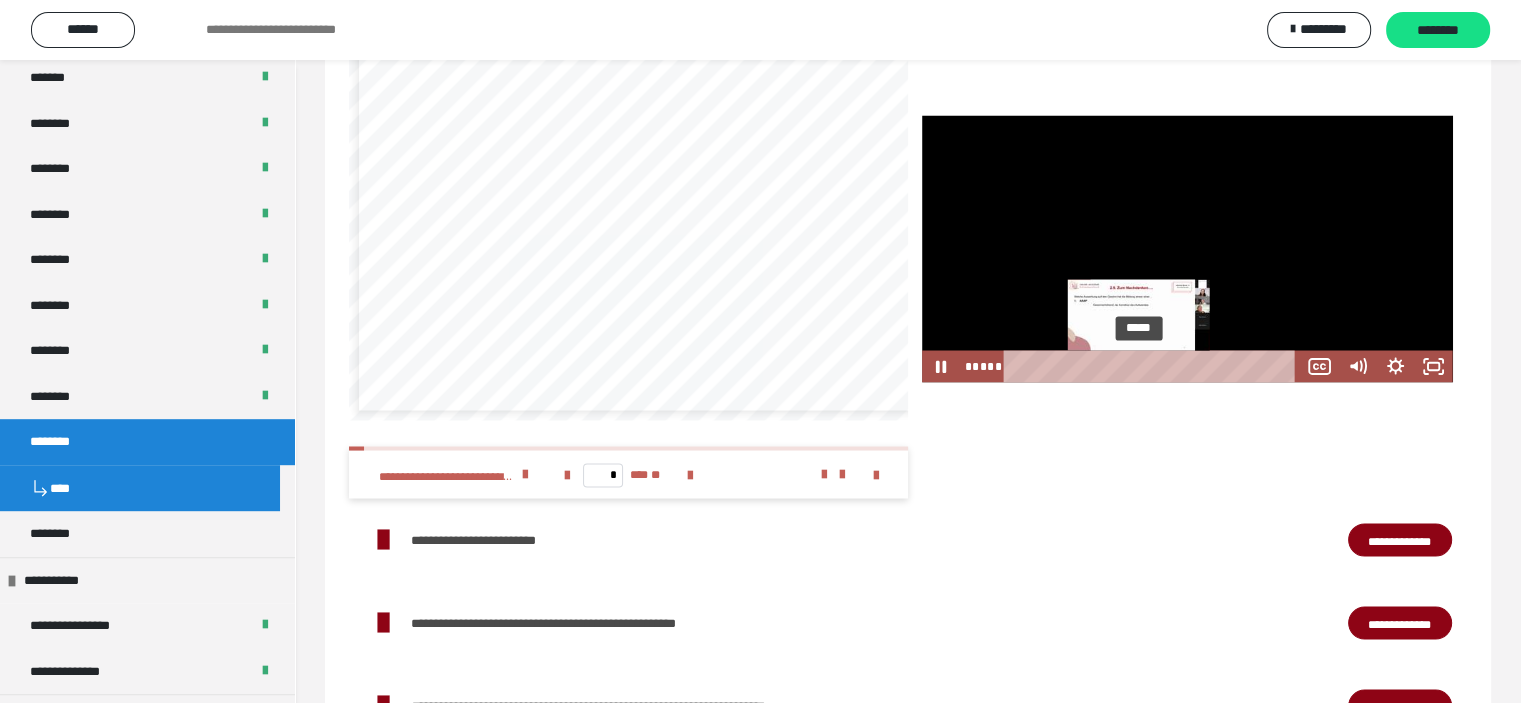click at bounding box center (1146, 366) 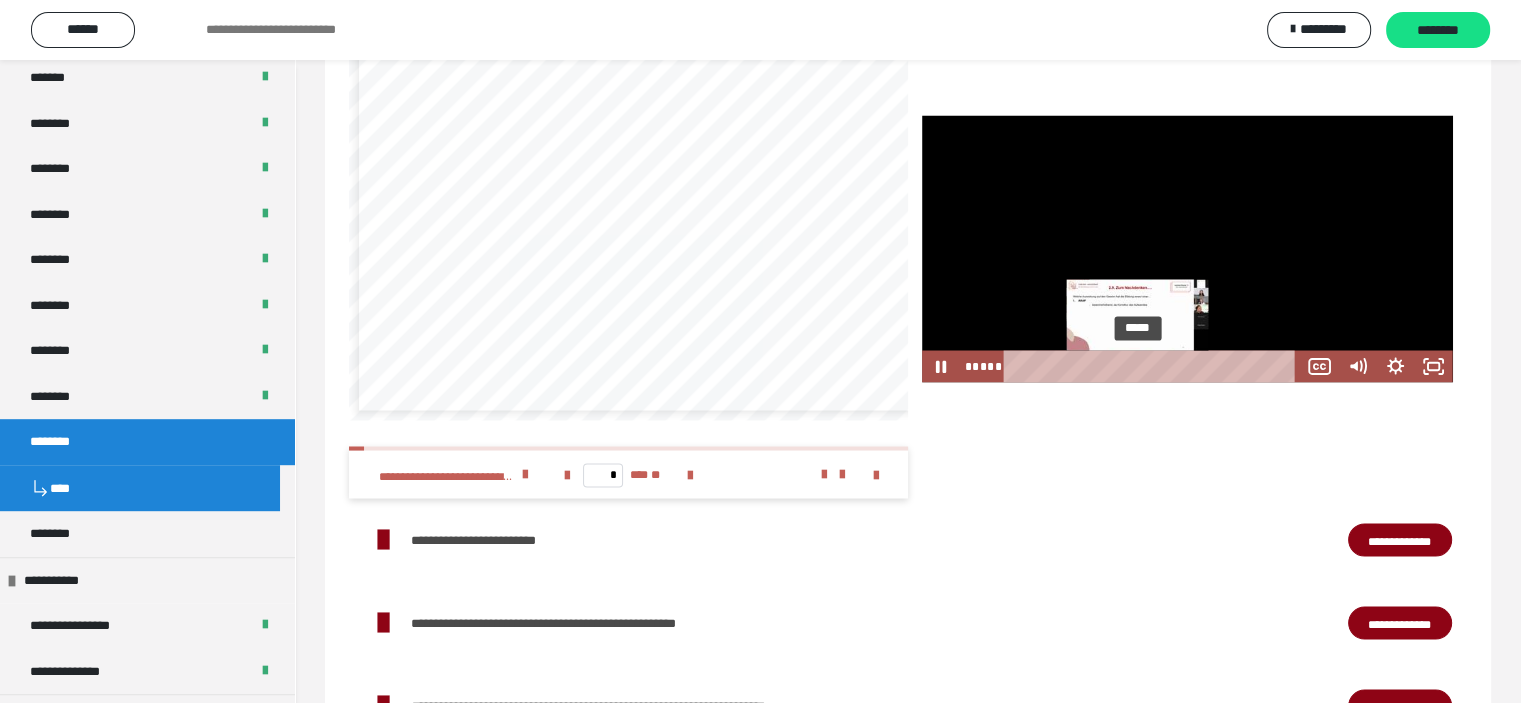 click at bounding box center [1137, 366] 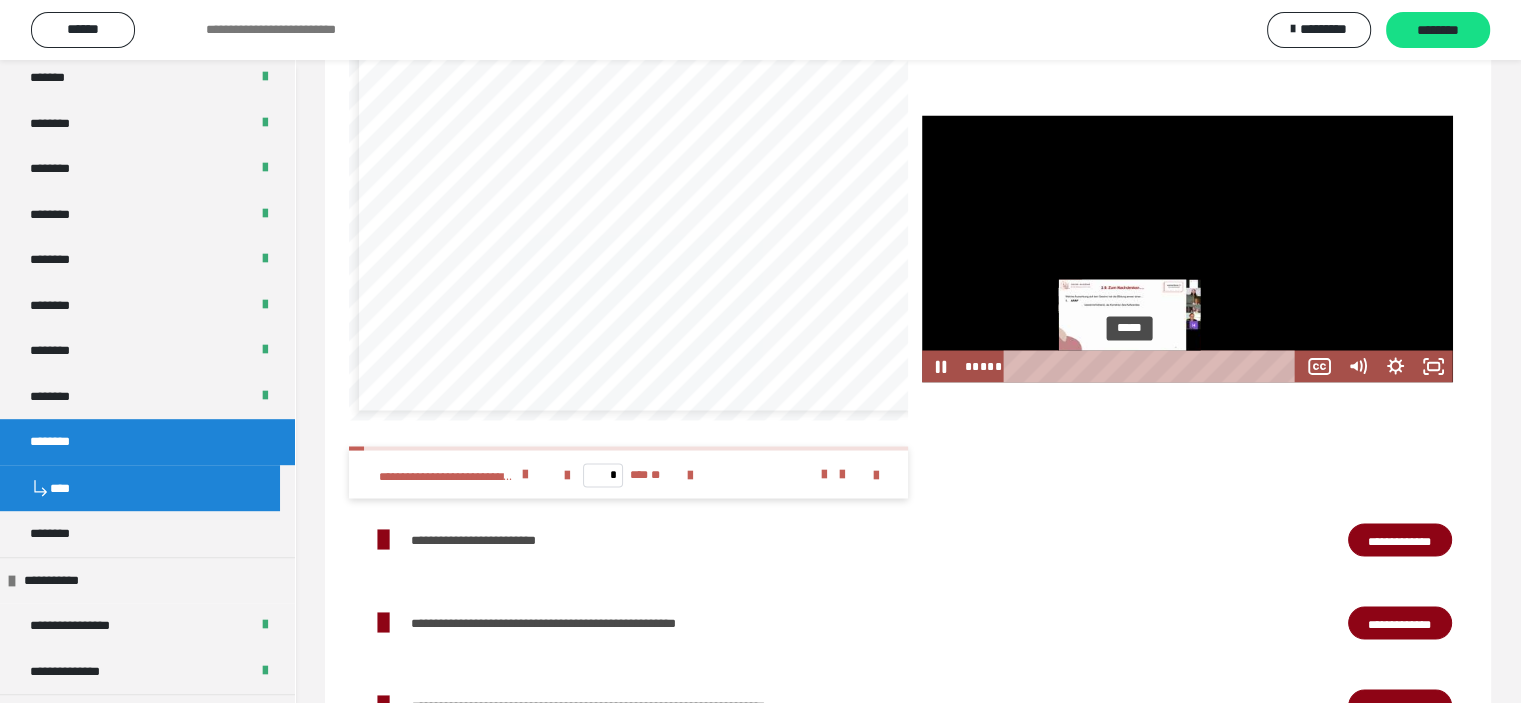 click at bounding box center (1129, 366) 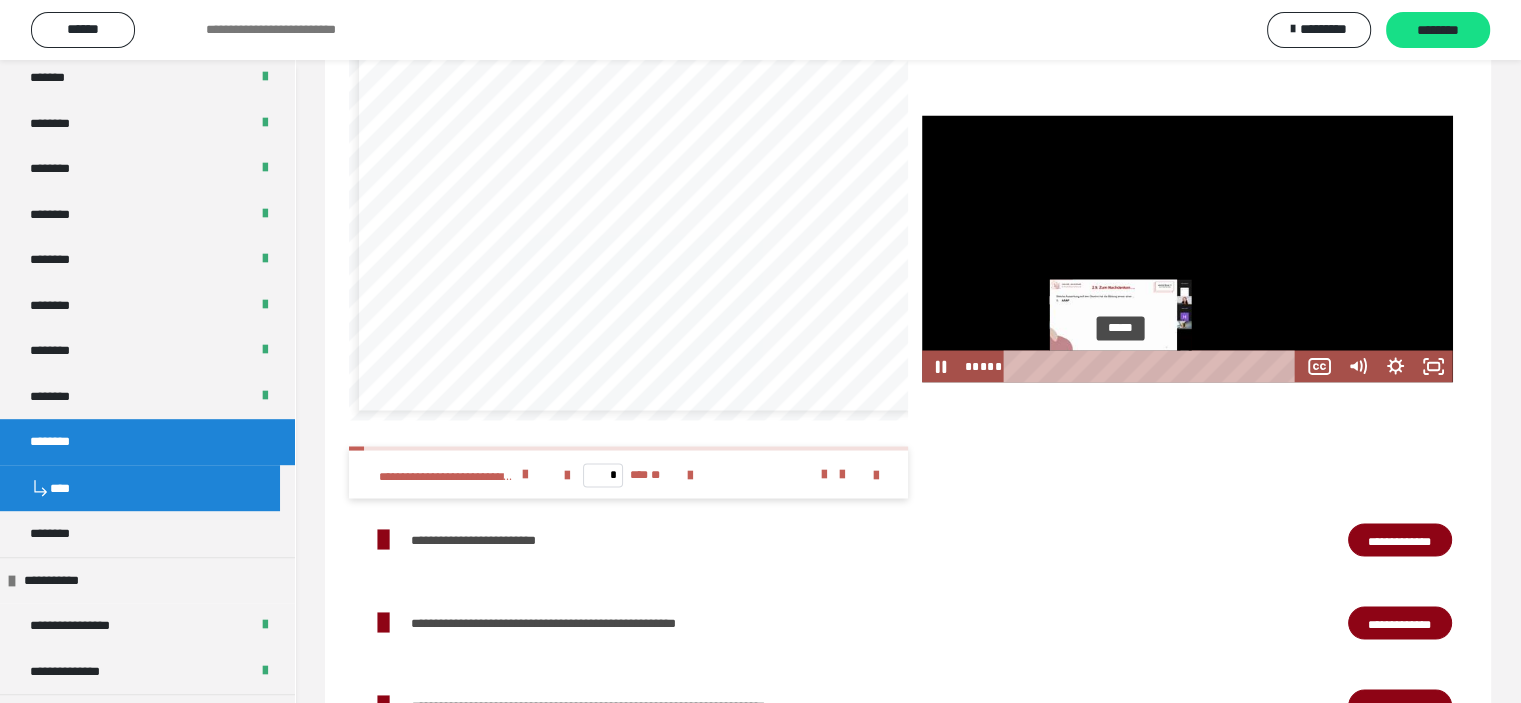 click on "*****" at bounding box center [1154, 366] 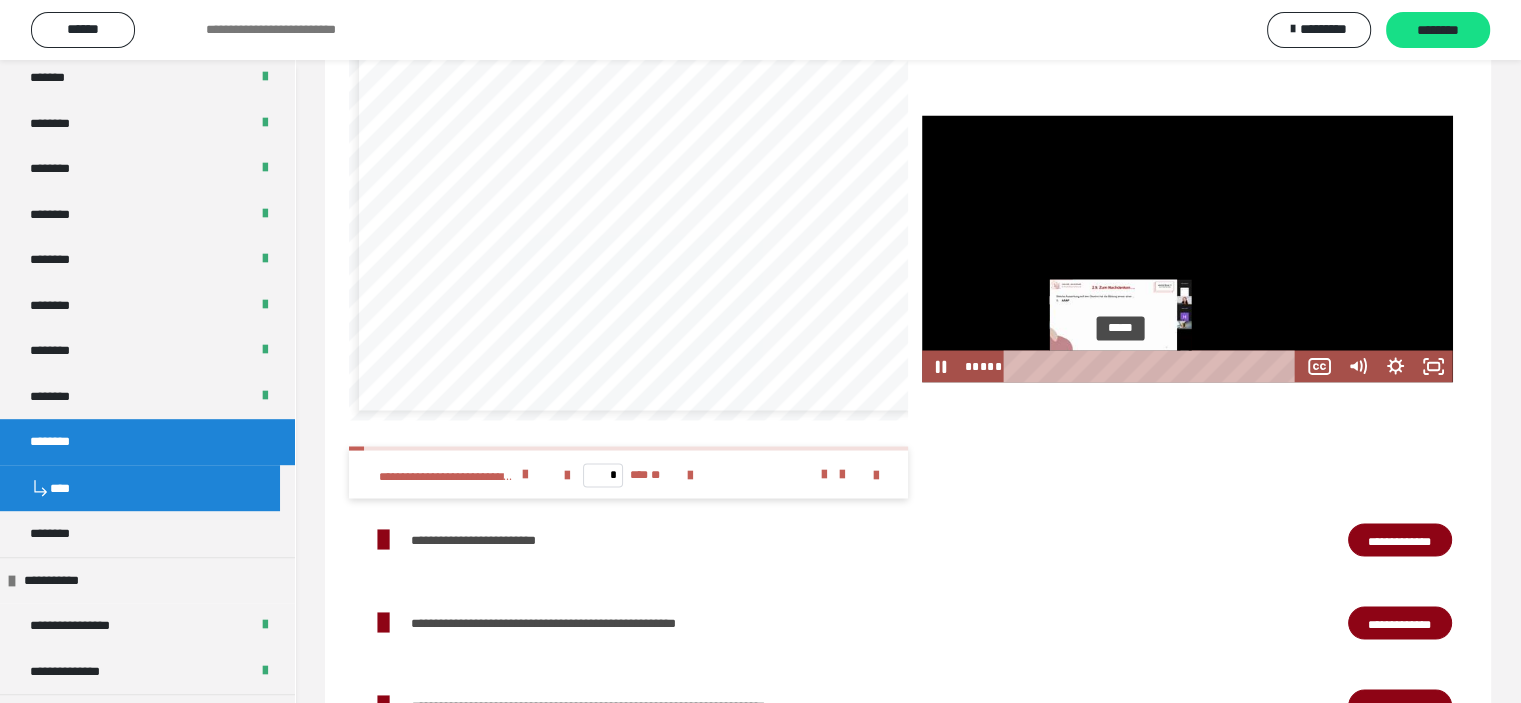 click on "*****" at bounding box center [1154, 366] 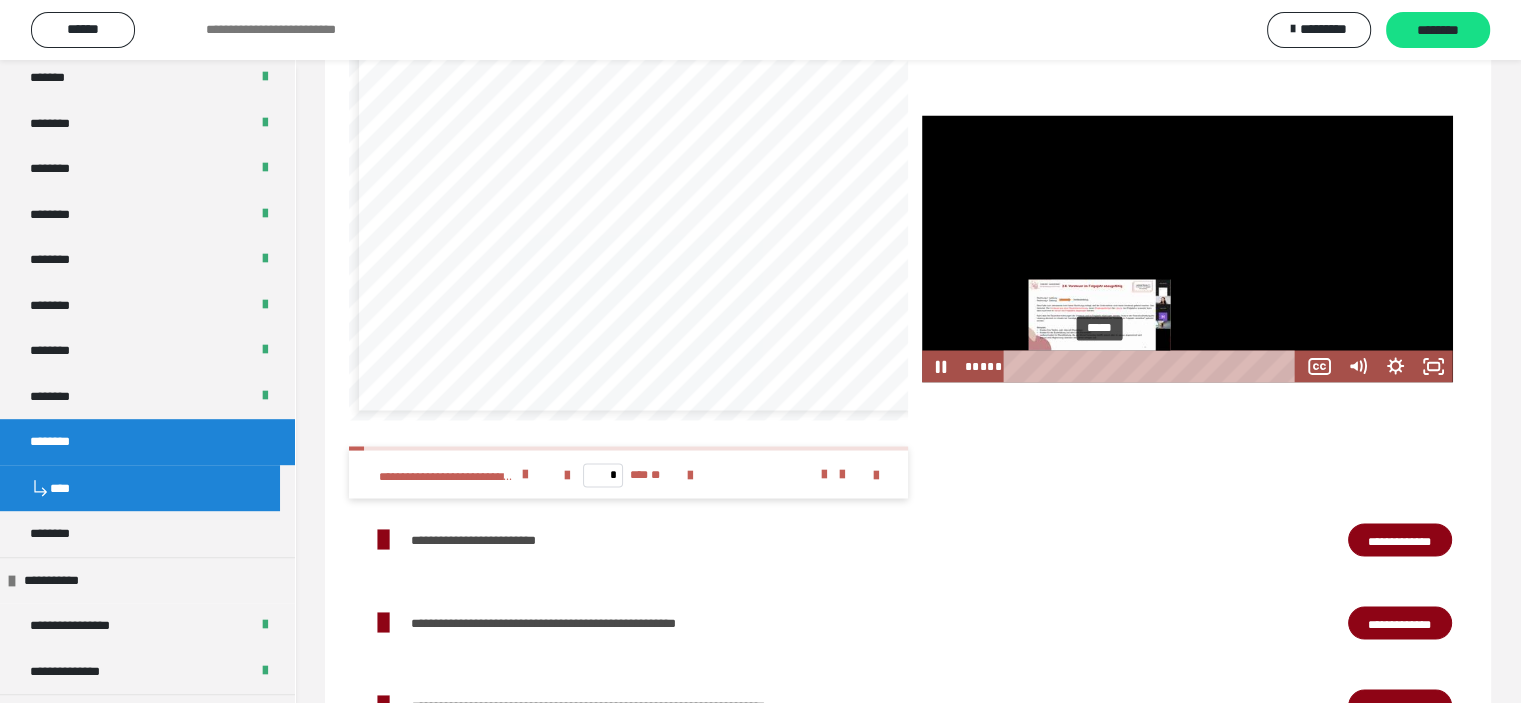click at bounding box center (1106, 366) 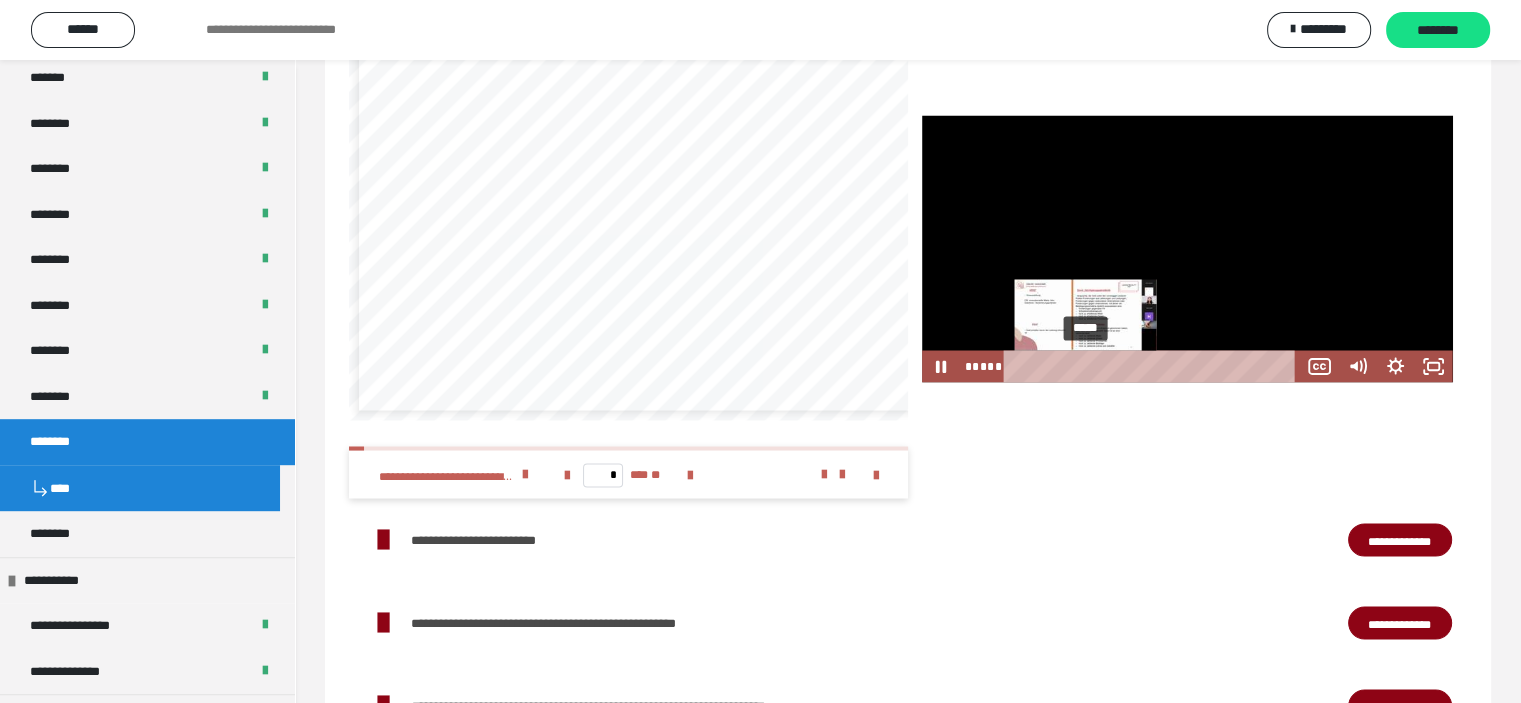 click on "*****" at bounding box center [1154, 366] 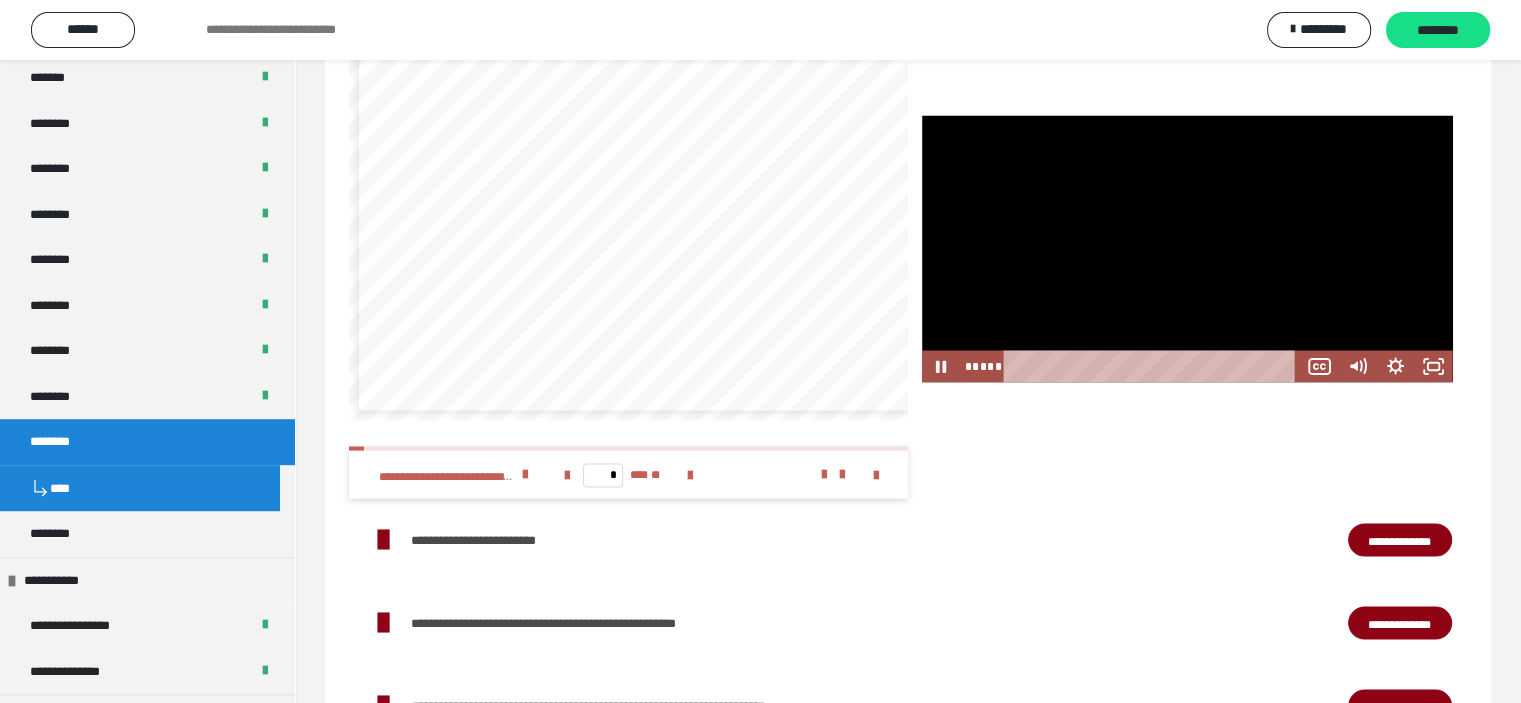 click at bounding box center (1187, 248) 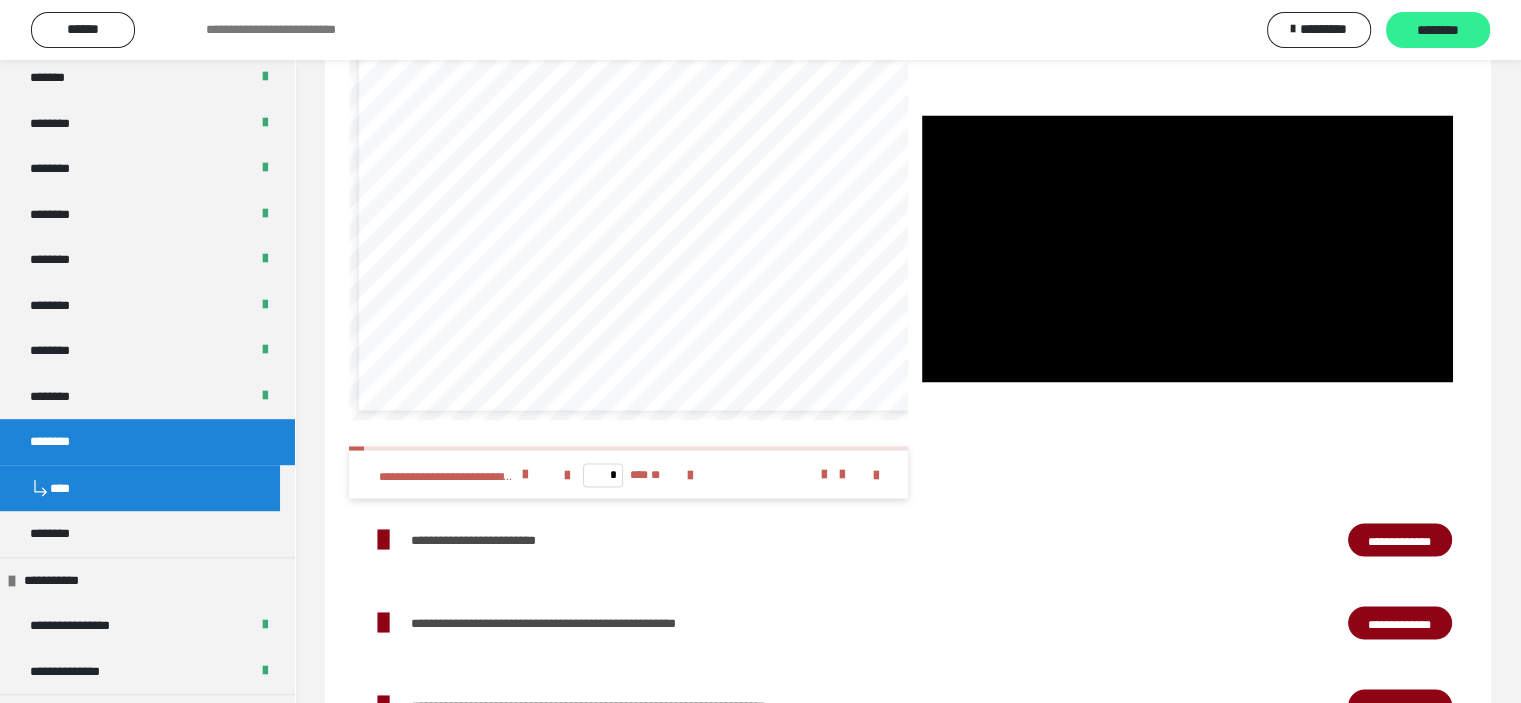 click on "********" at bounding box center (1438, 31) 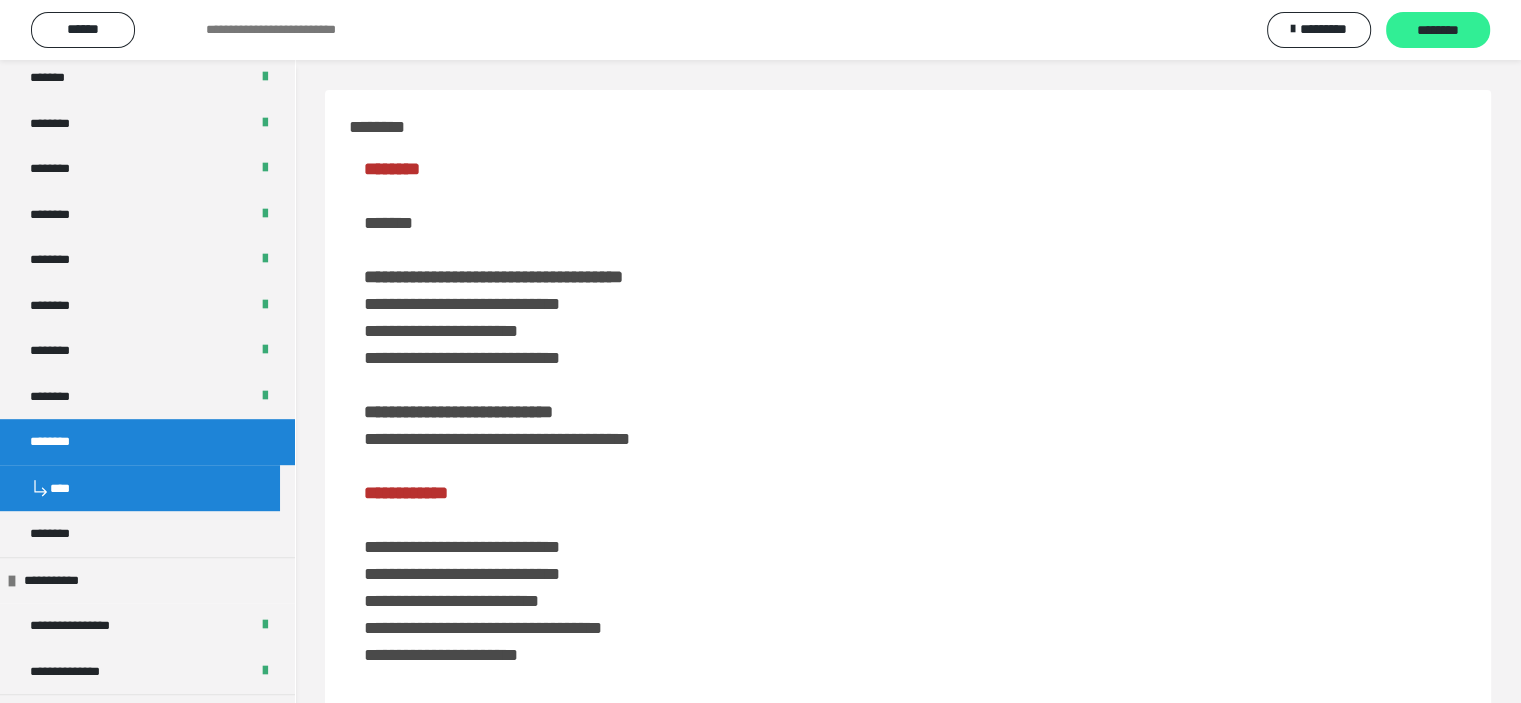 scroll, scrollTop: 8, scrollLeft: 0, axis: vertical 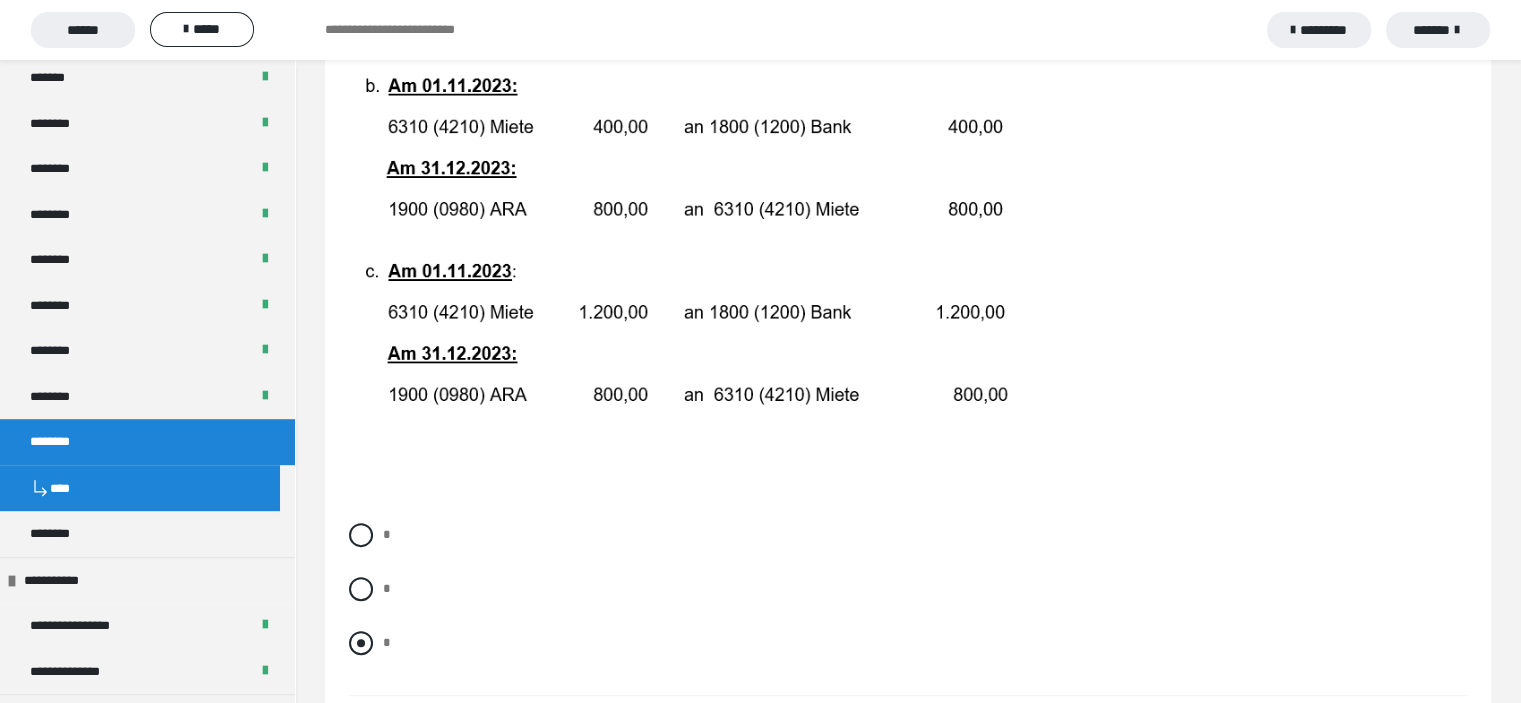 click at bounding box center [361, 643] 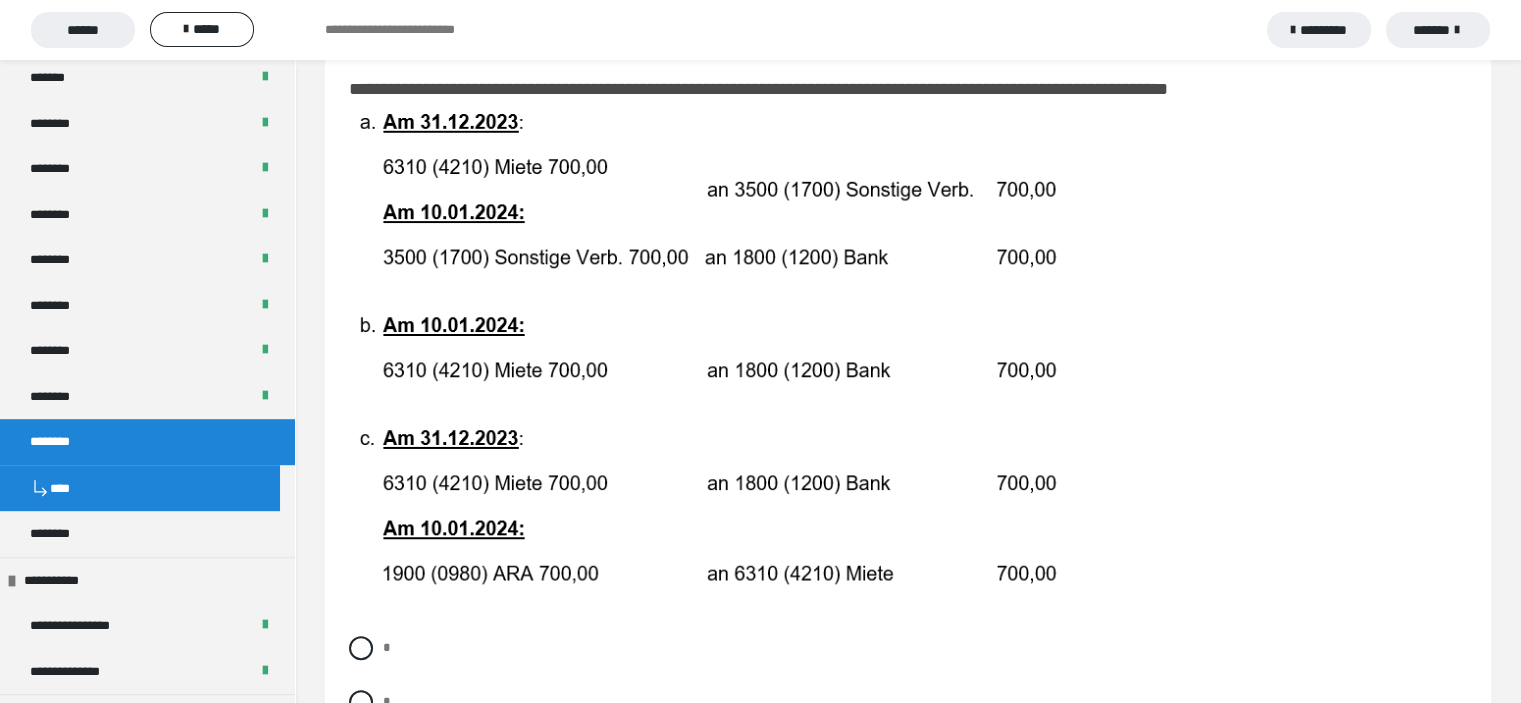 scroll, scrollTop: 1200, scrollLeft: 0, axis: vertical 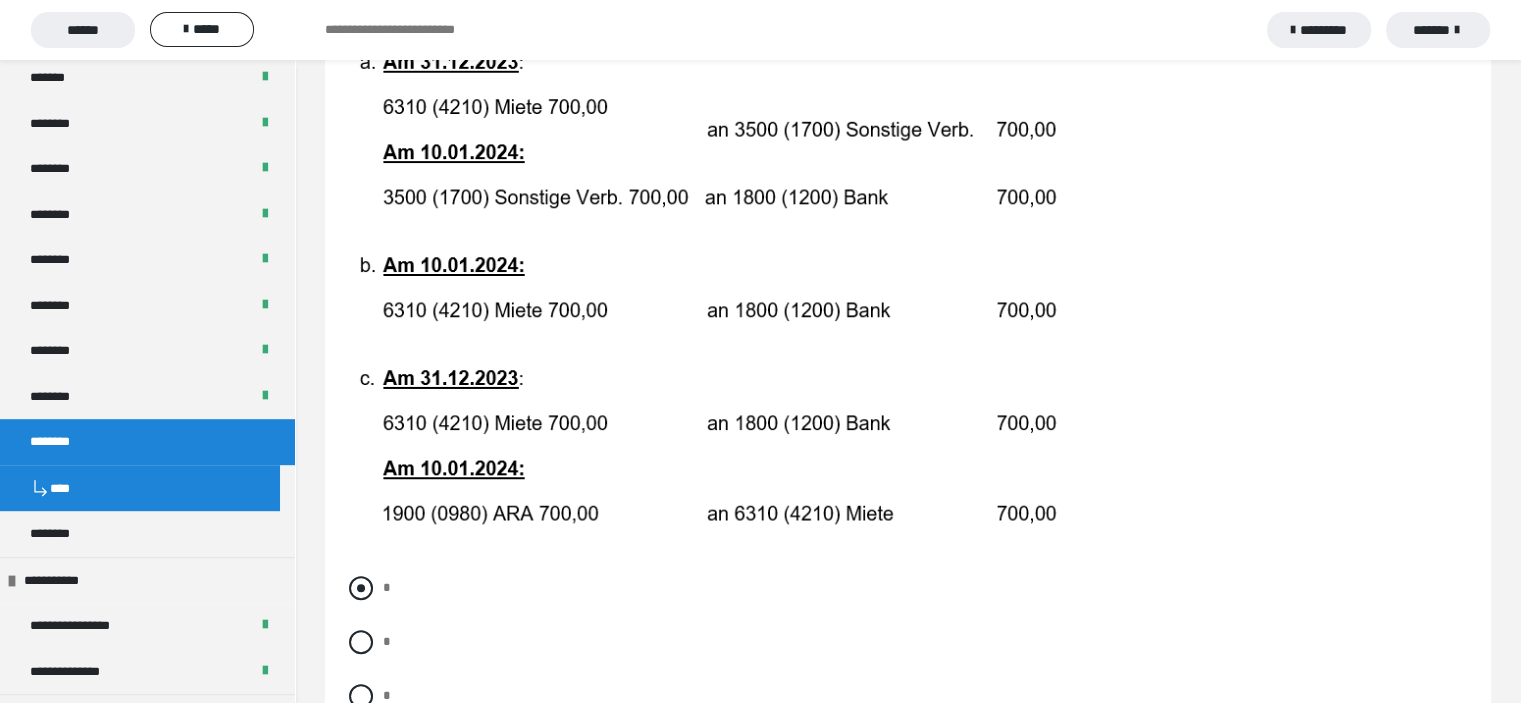 click at bounding box center (361, 588) 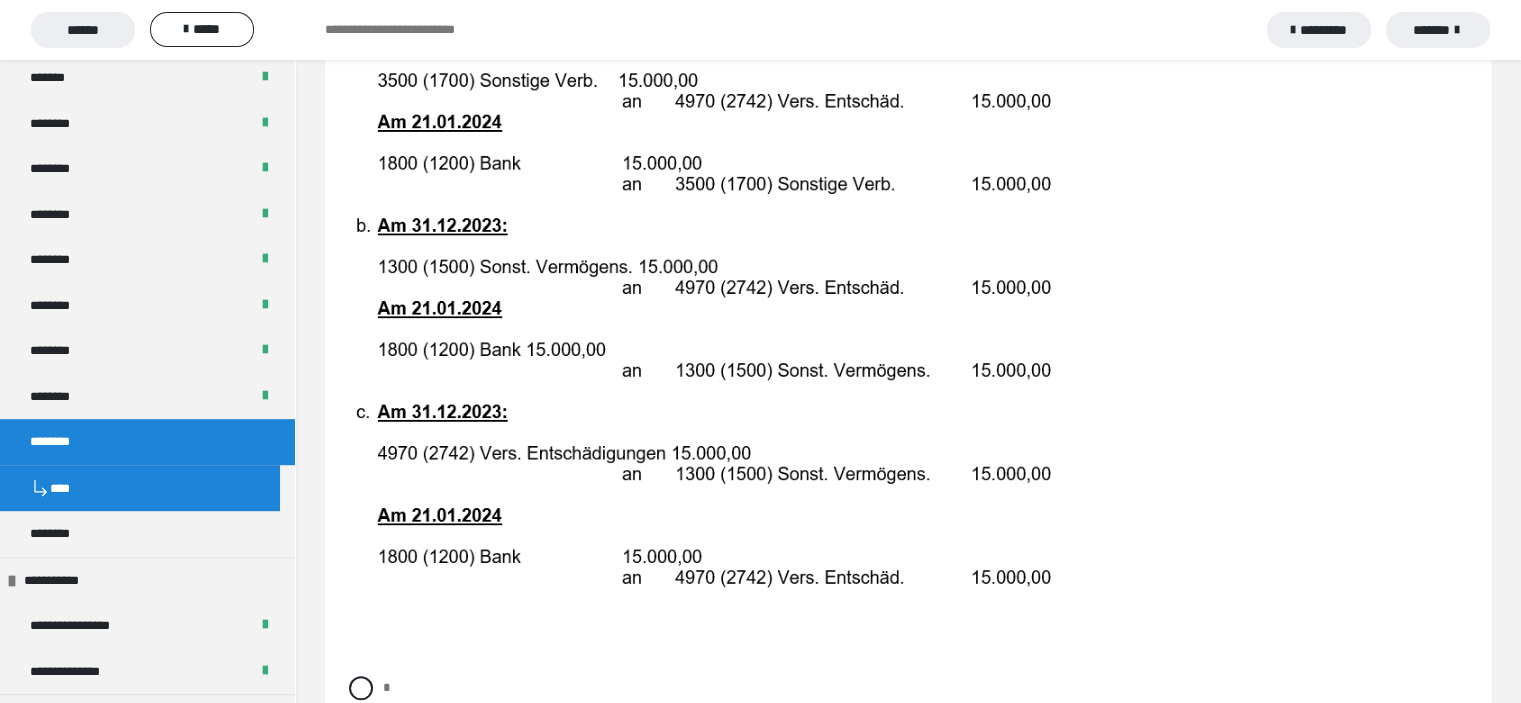 scroll, scrollTop: 2100, scrollLeft: 0, axis: vertical 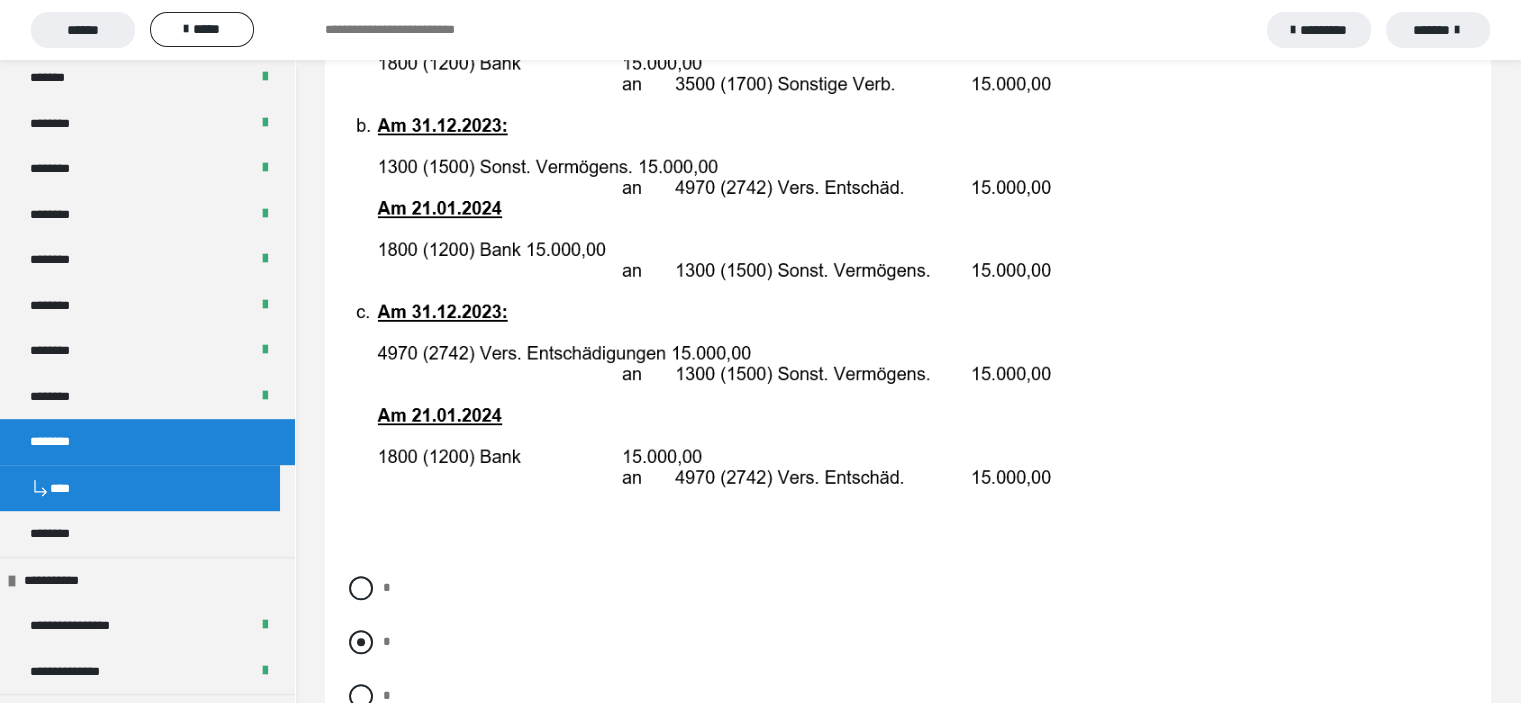 click on "*" at bounding box center [908, 642] 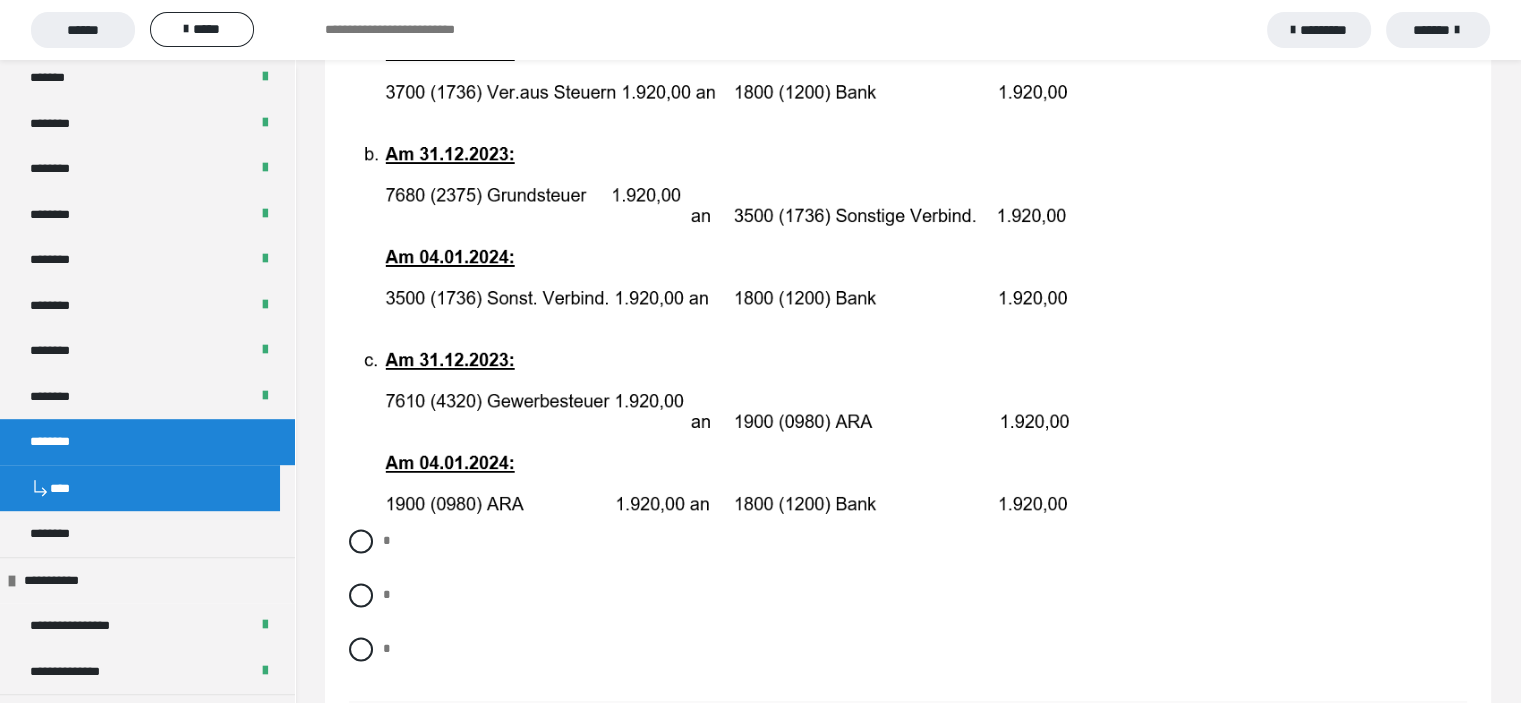 scroll, scrollTop: 3000, scrollLeft: 0, axis: vertical 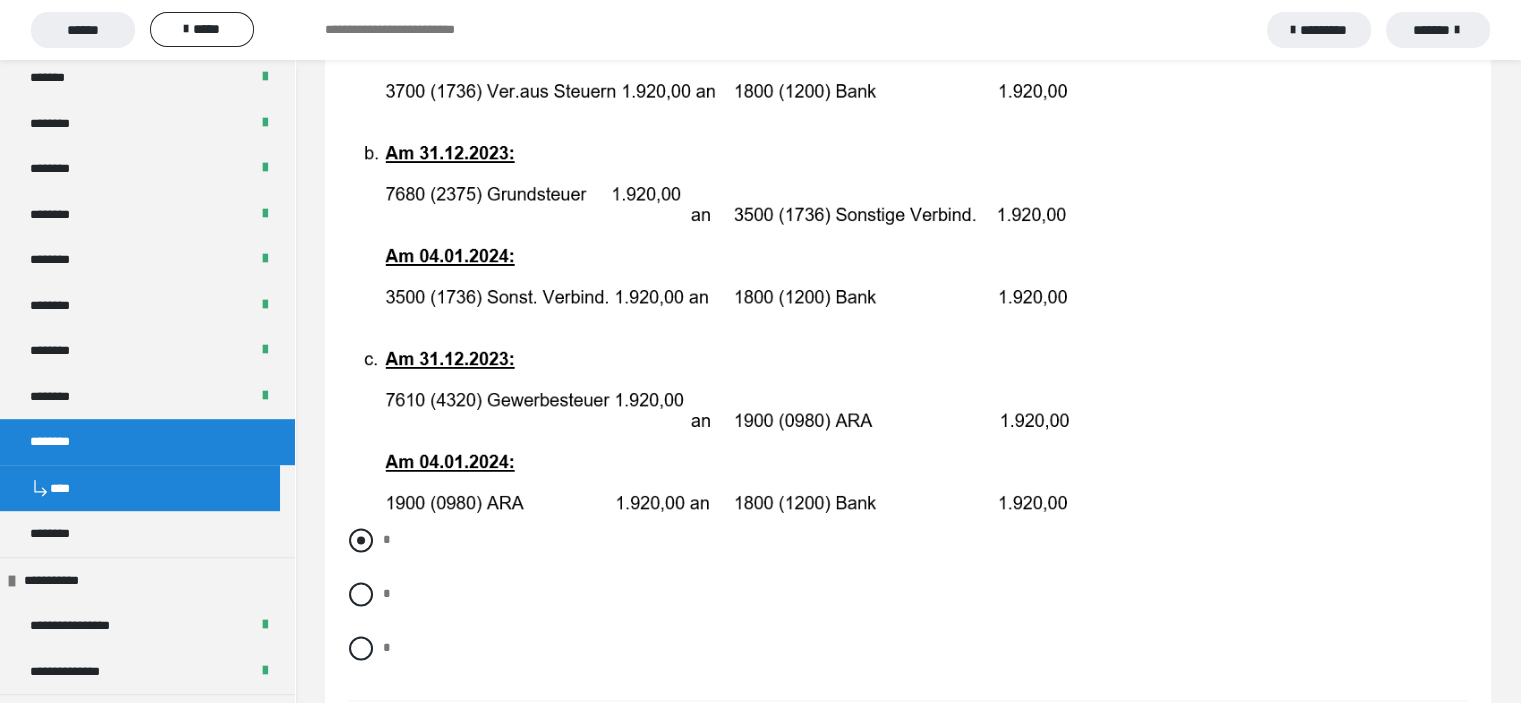 click at bounding box center [361, 540] 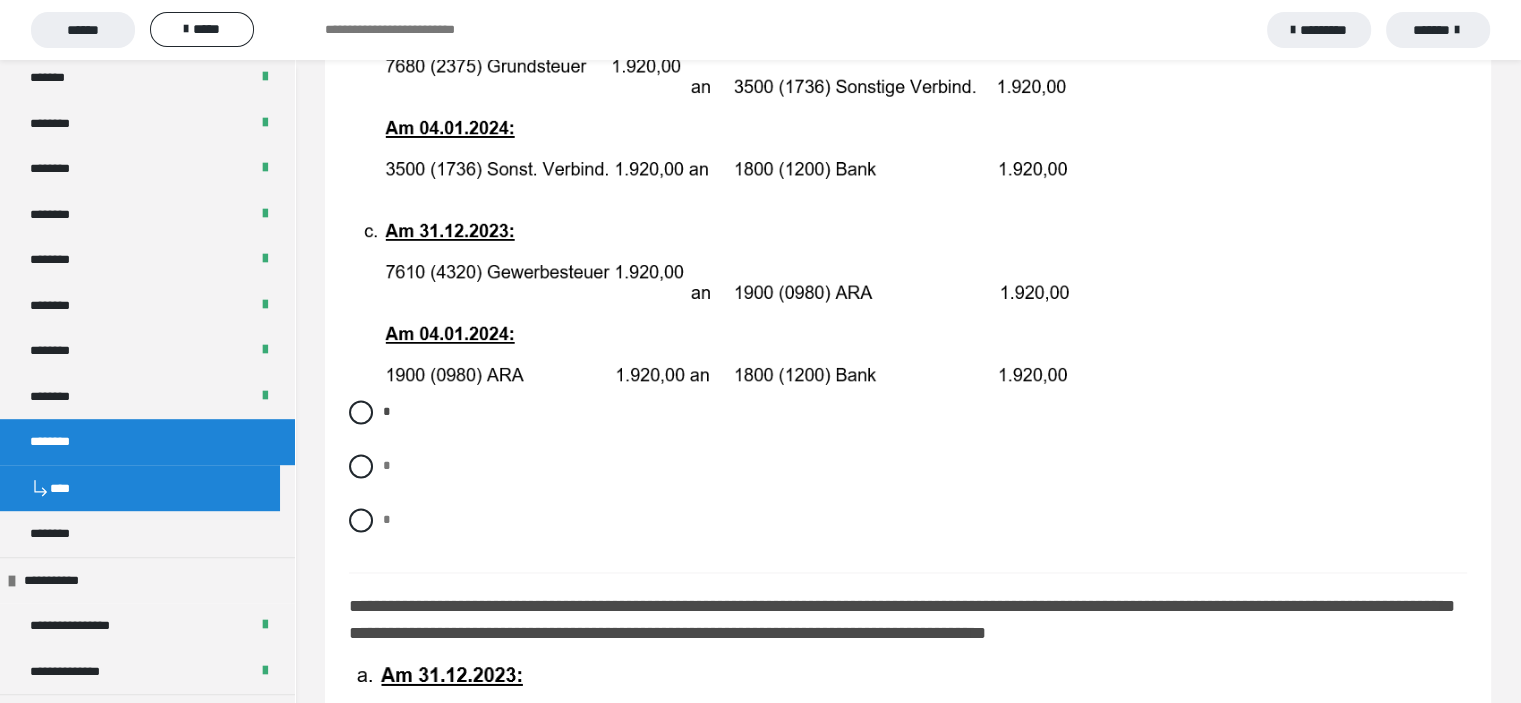 scroll, scrollTop: 3400, scrollLeft: 0, axis: vertical 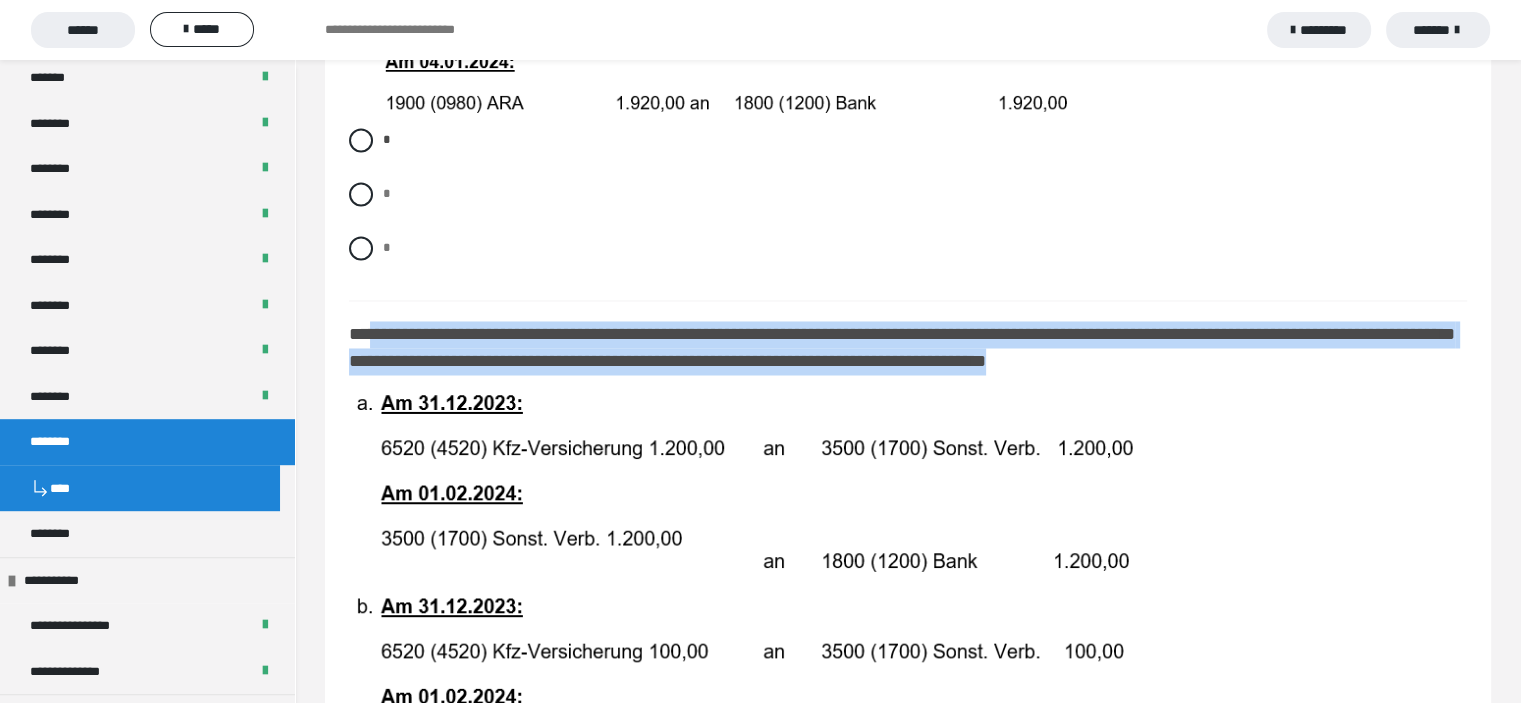 drag, startPoint x: 374, startPoint y: 347, endPoint x: 1122, endPoint y: 403, distance: 750.0933 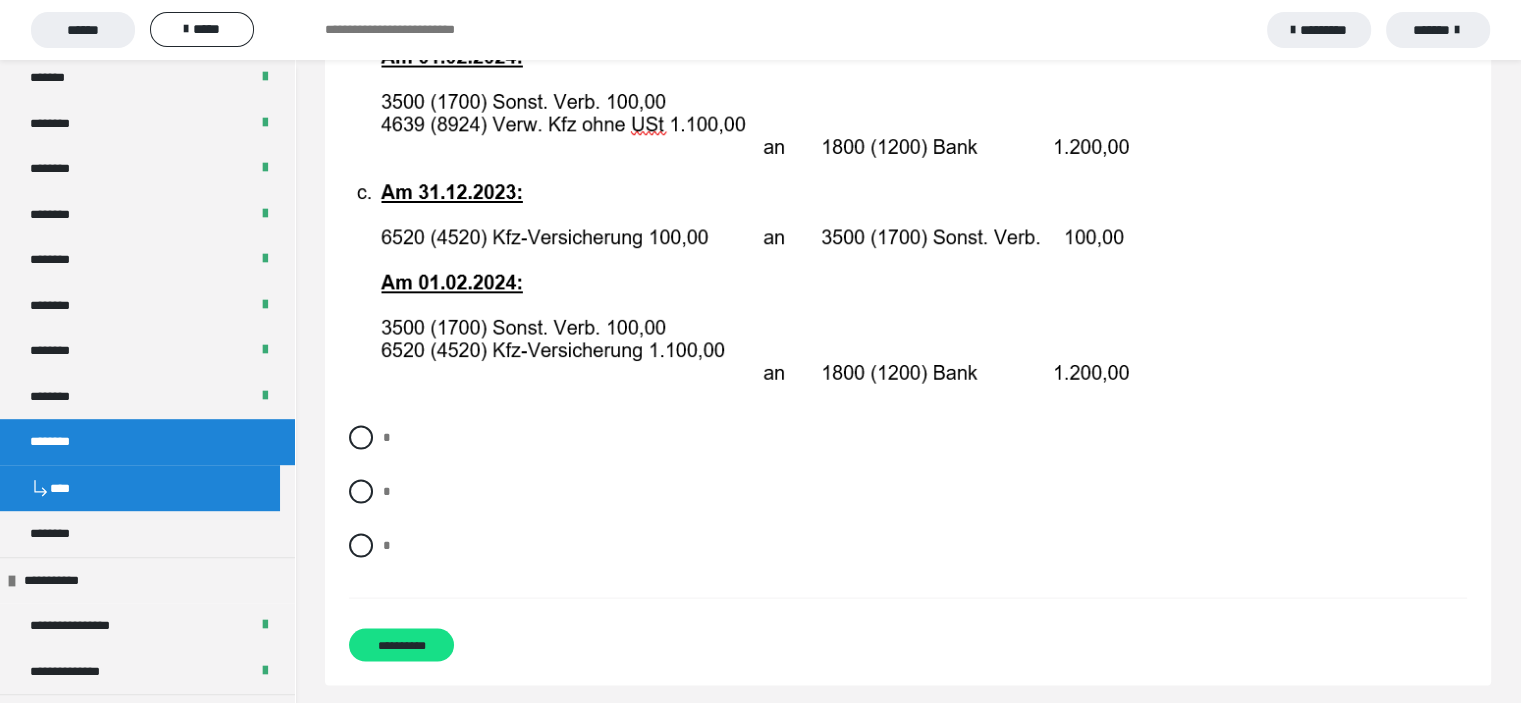scroll, scrollTop: 4066, scrollLeft: 0, axis: vertical 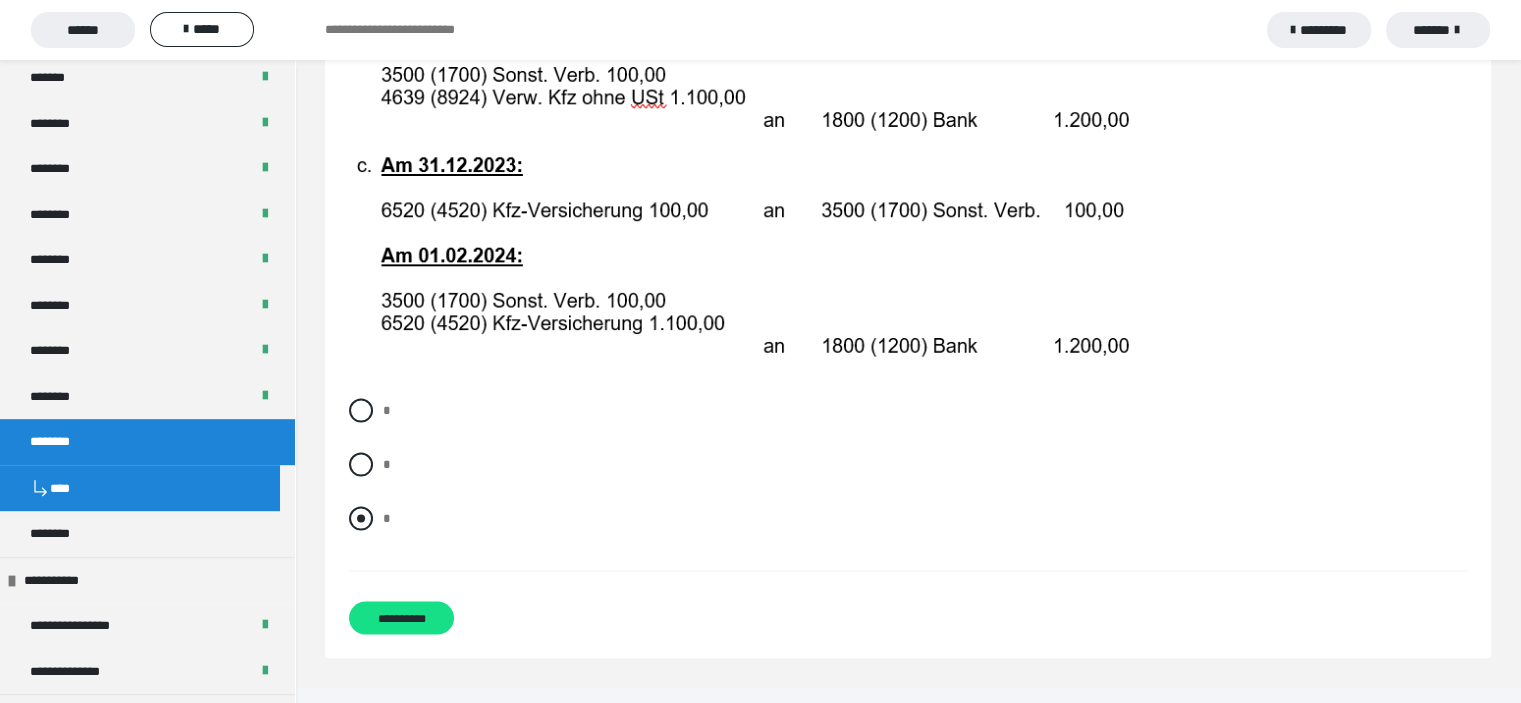 click at bounding box center (361, 519) 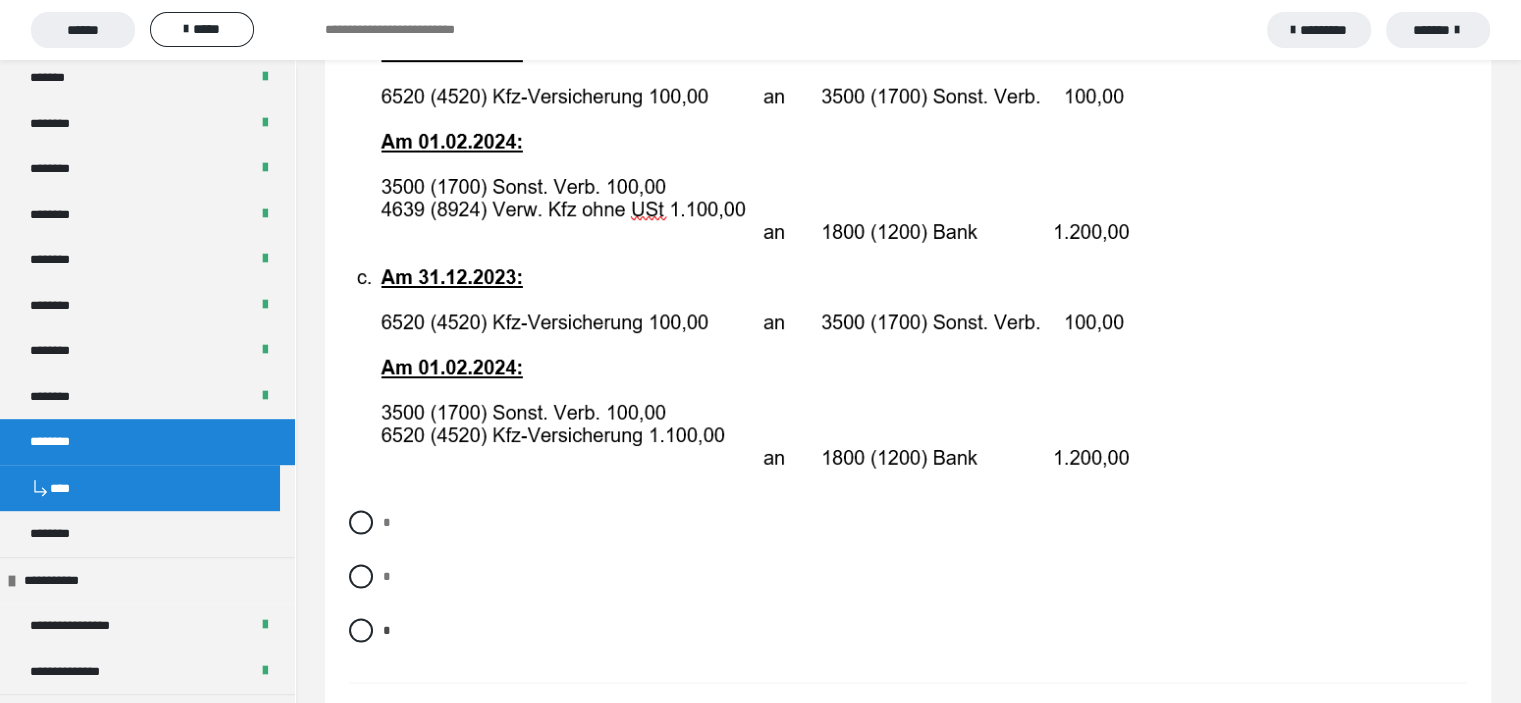 scroll, scrollTop: 4066, scrollLeft: 0, axis: vertical 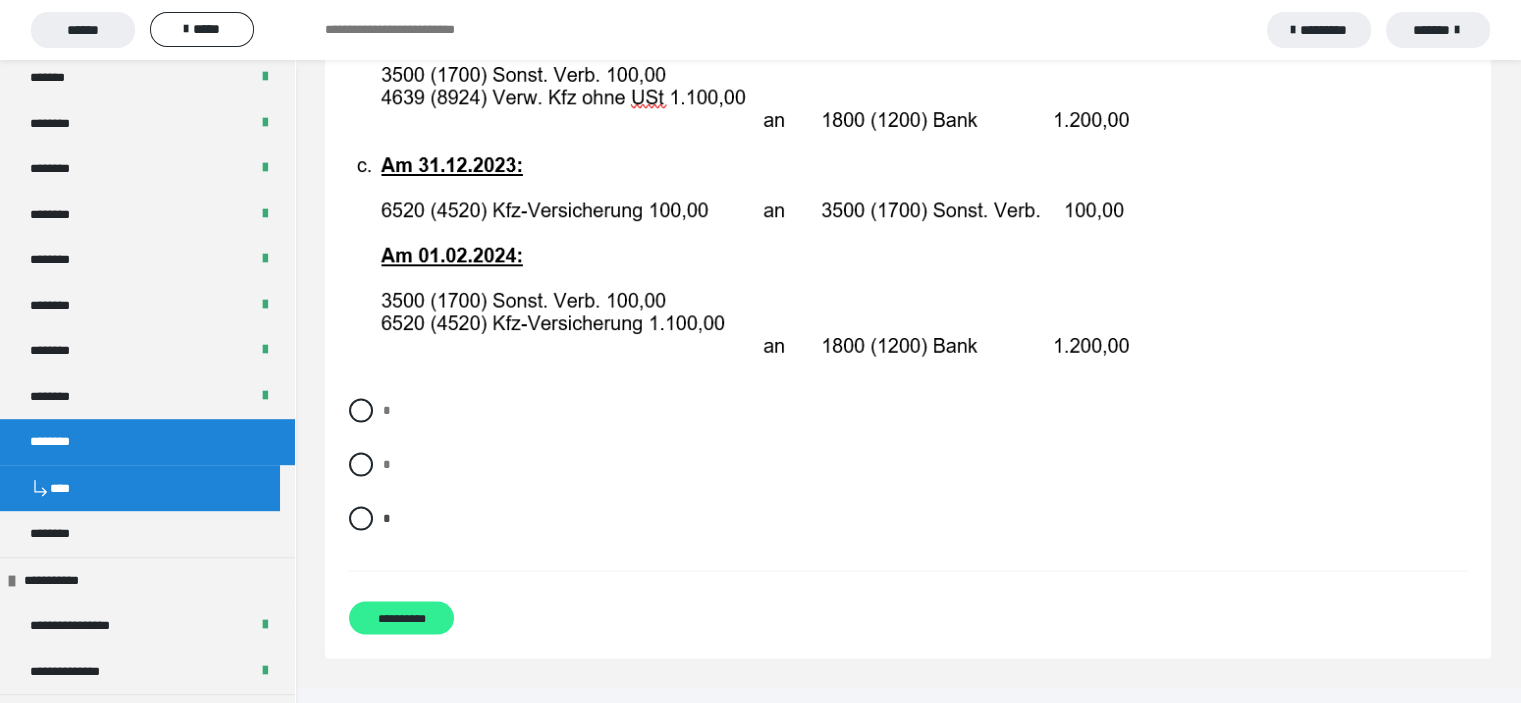 click on "**********" at bounding box center [401, 618] 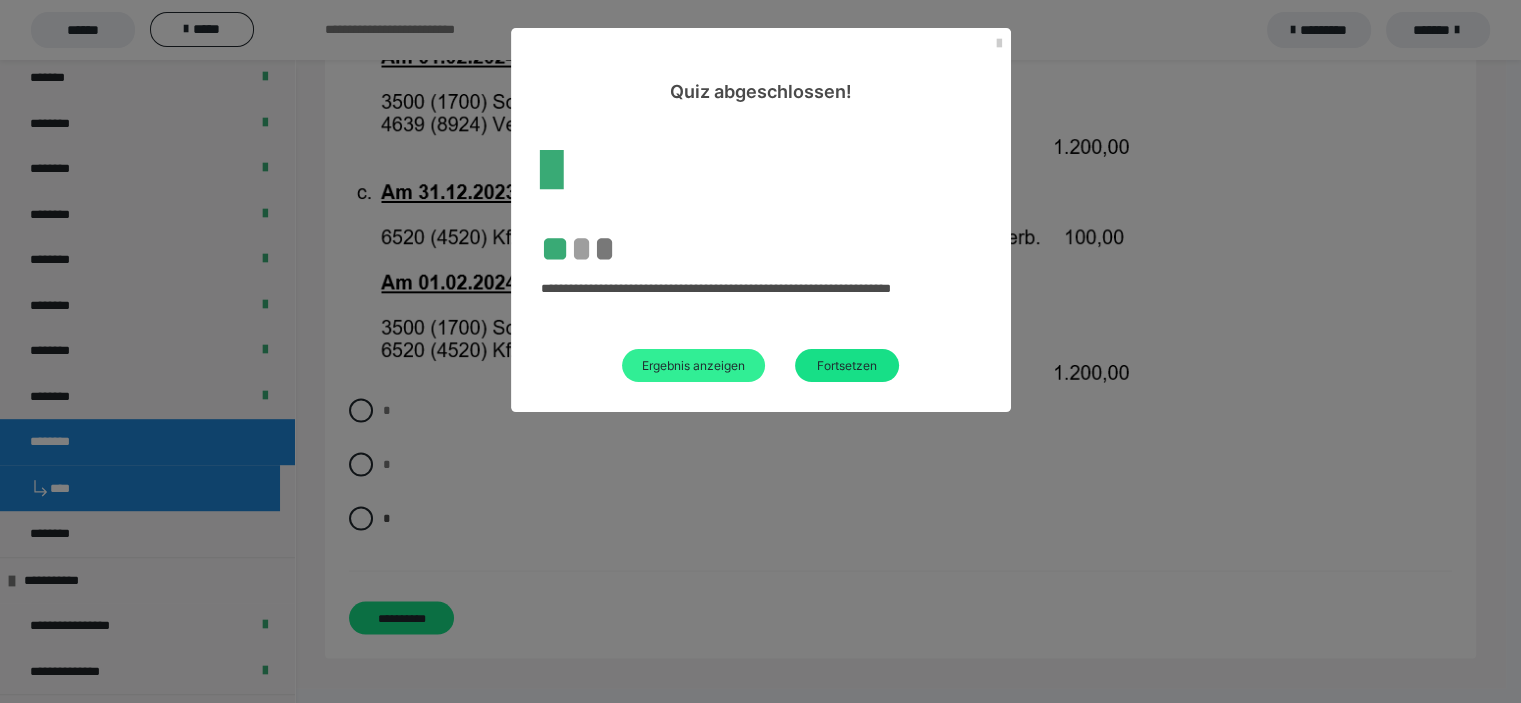 click on "Ergebnis anzeigen" at bounding box center (693, 365) 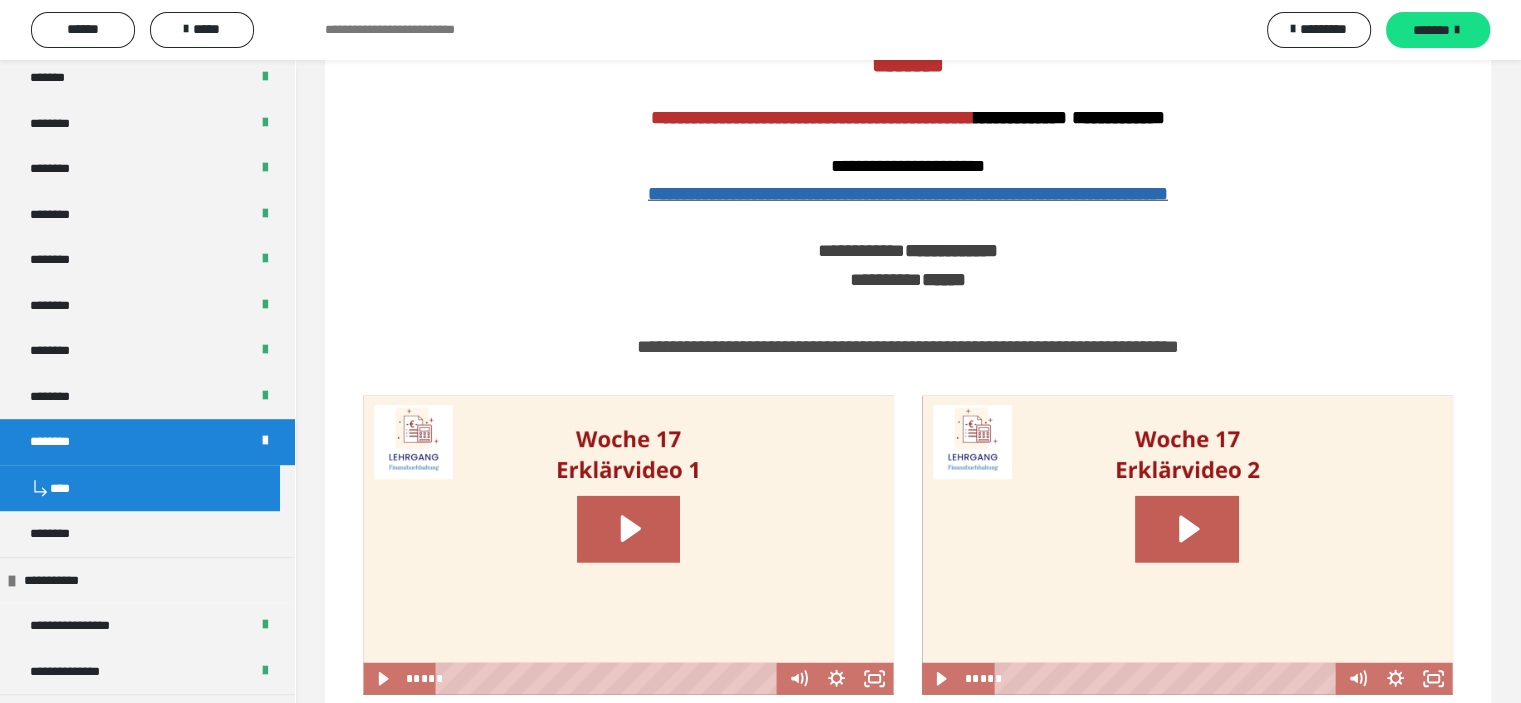 scroll, scrollTop: 5000, scrollLeft: 0, axis: vertical 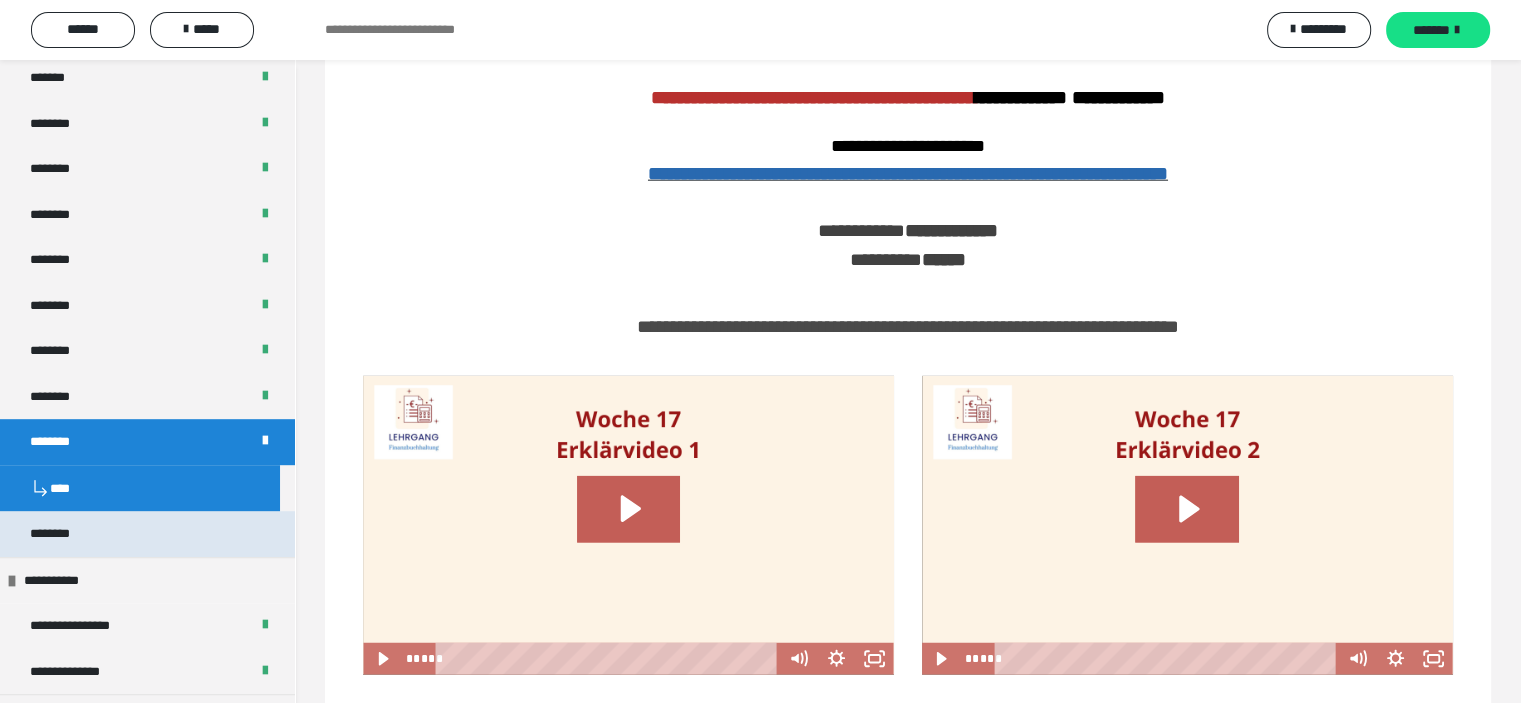 click on "********" at bounding box center (147, 534) 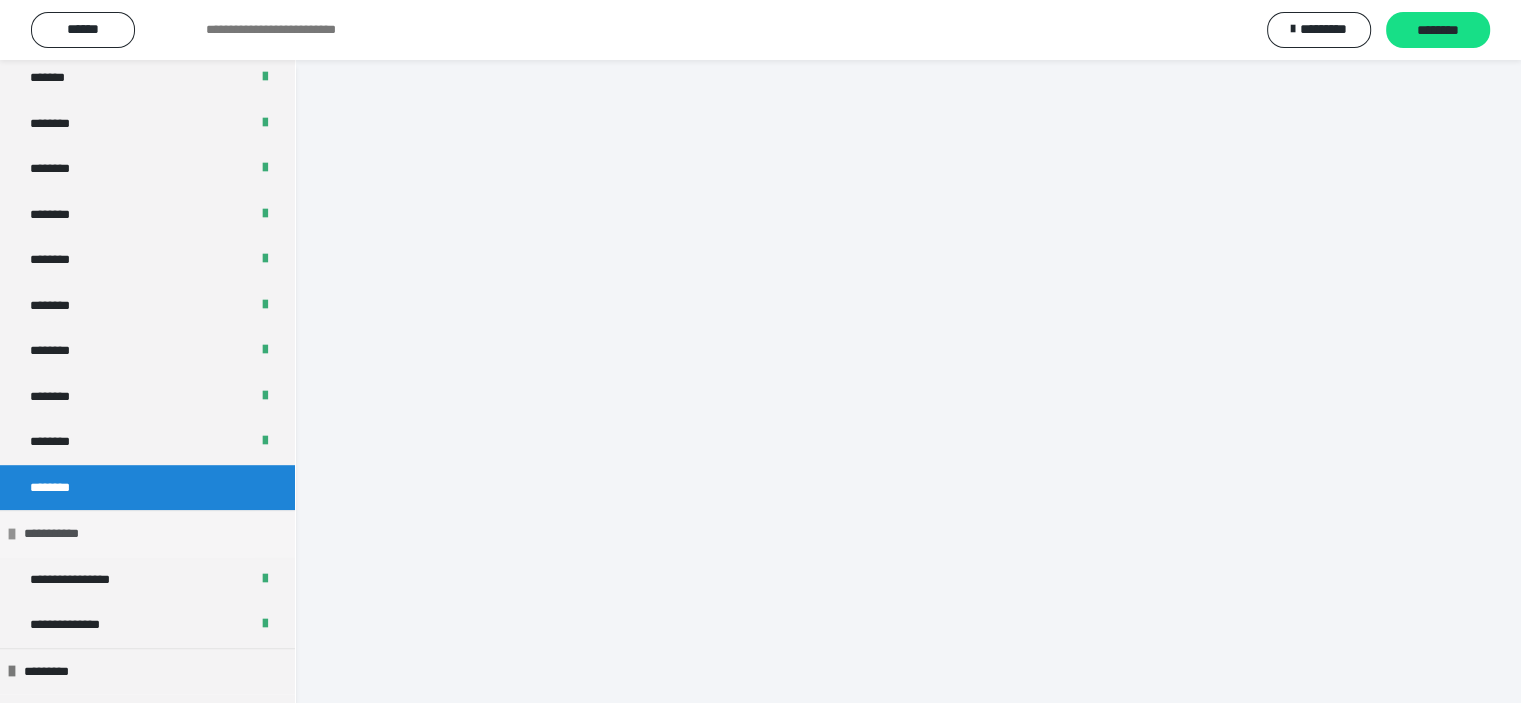 scroll, scrollTop: 337, scrollLeft: 0, axis: vertical 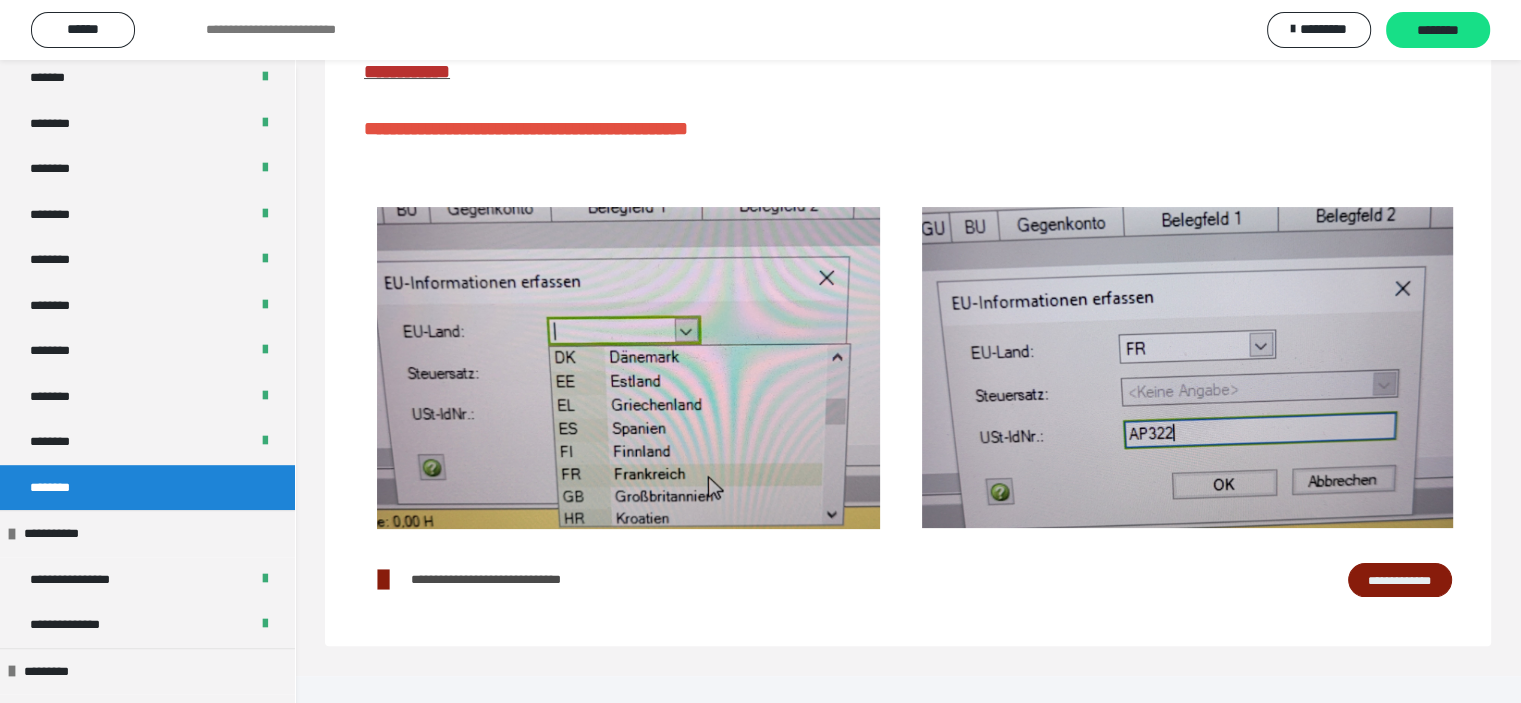 click on "**********" at bounding box center (1400, 580) 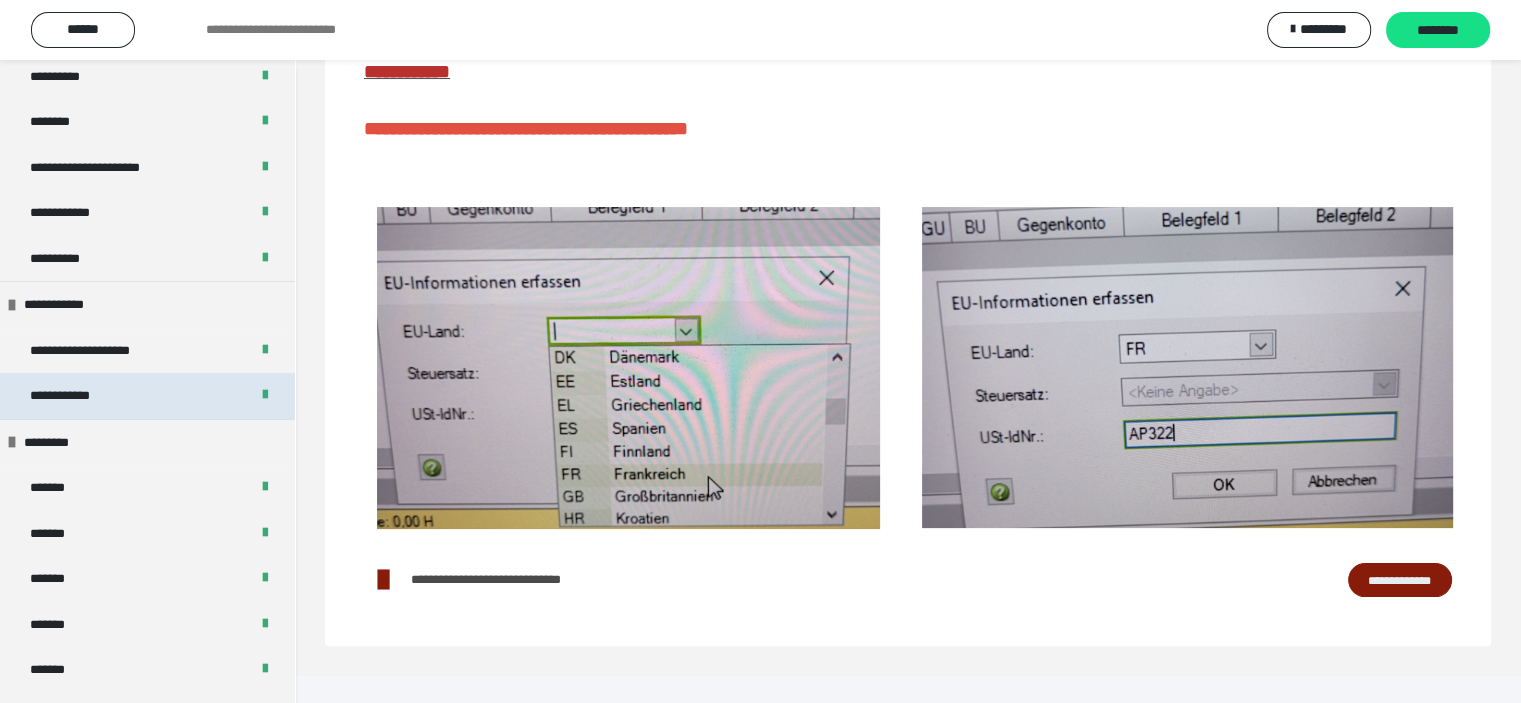 scroll, scrollTop: 800, scrollLeft: 0, axis: vertical 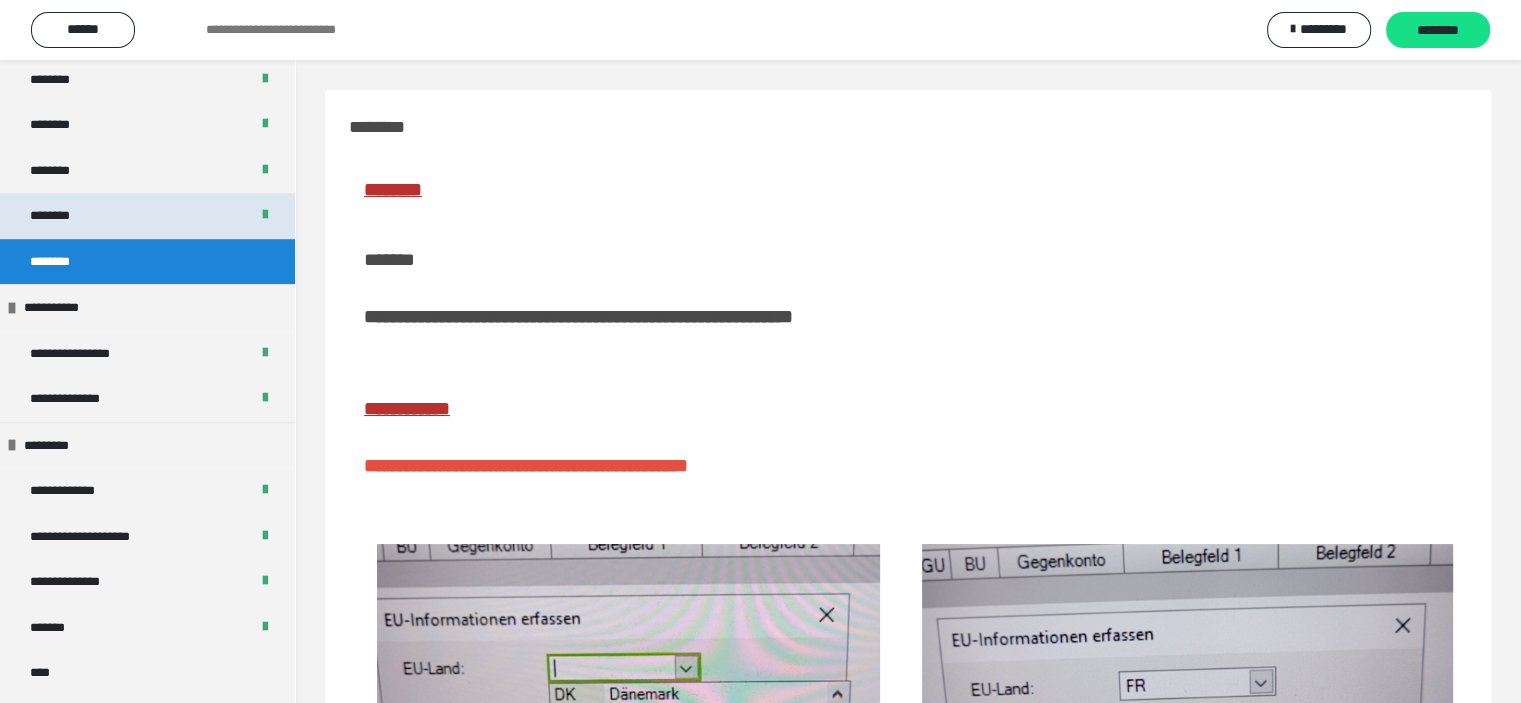 click on "********" at bounding box center (147, 216) 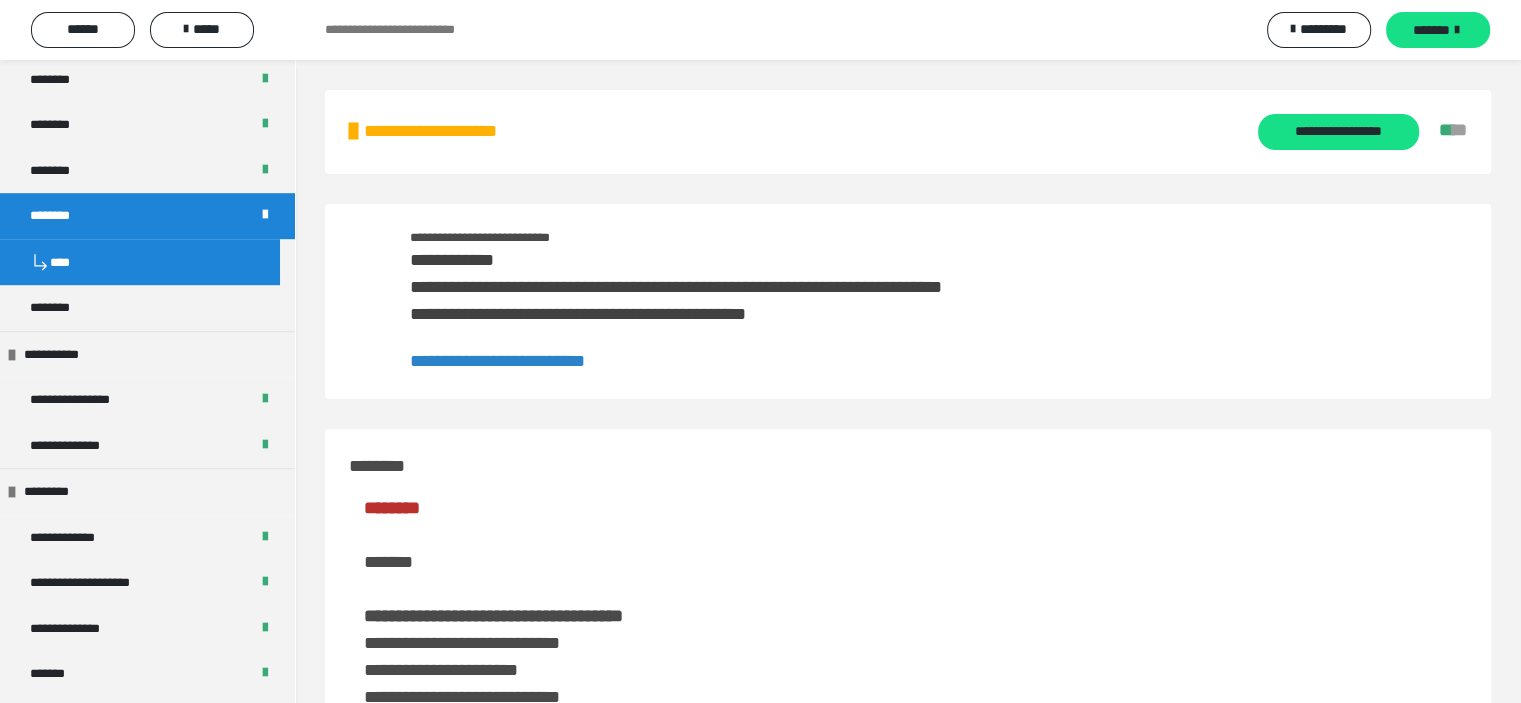 click on "**********" at bounding box center (497, 361) 